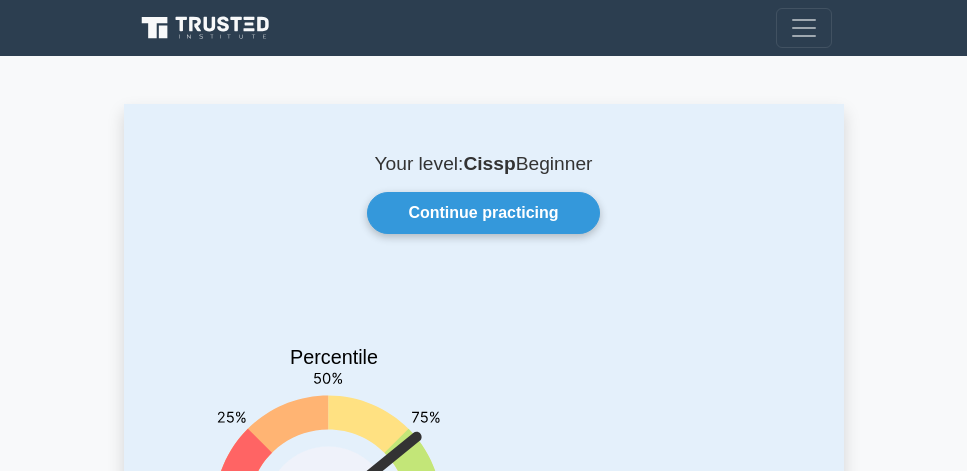 scroll, scrollTop: 0, scrollLeft: 0, axis: both 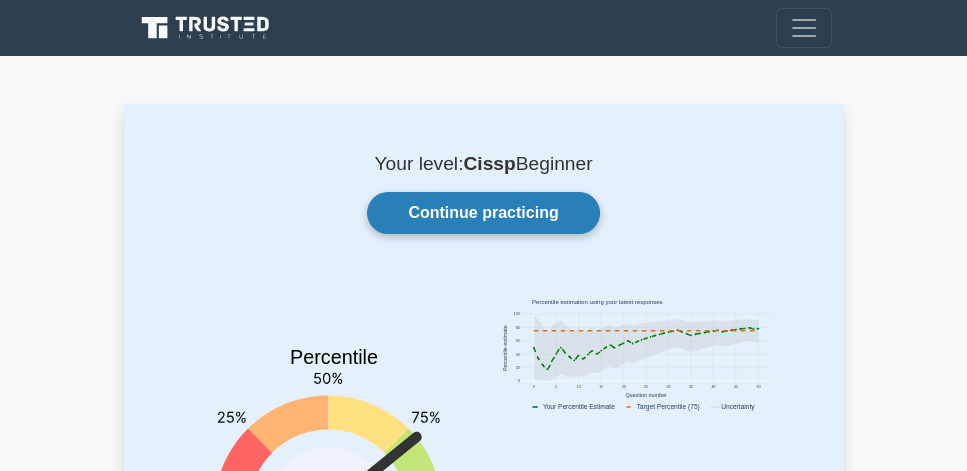 click on "Continue practicing" at bounding box center (483, 213) 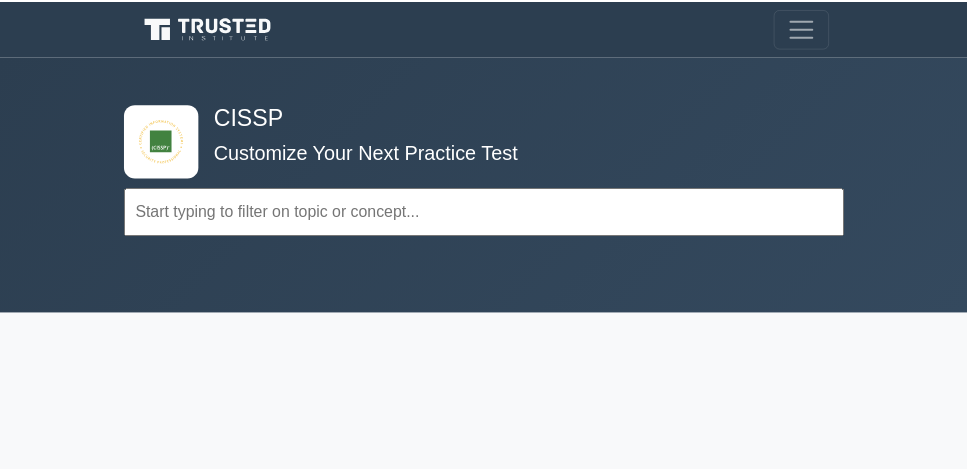 scroll, scrollTop: 0, scrollLeft: 0, axis: both 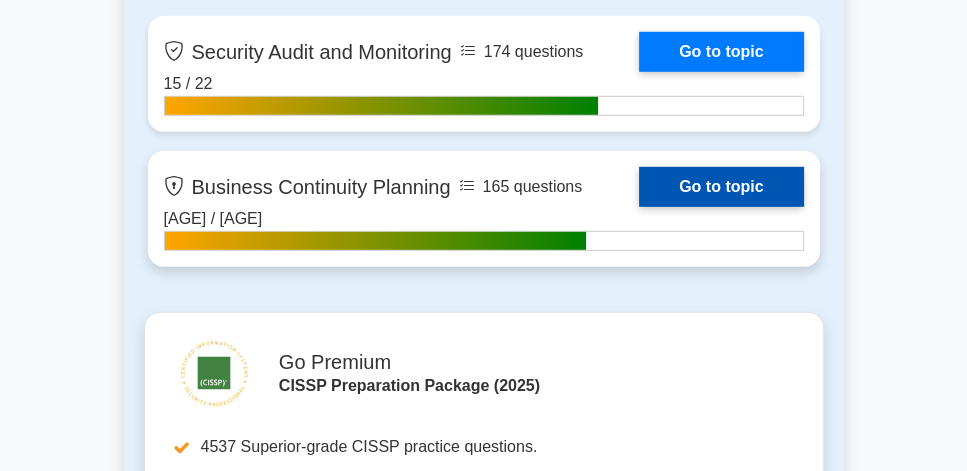 click on "Go to topic" at bounding box center [721, 187] 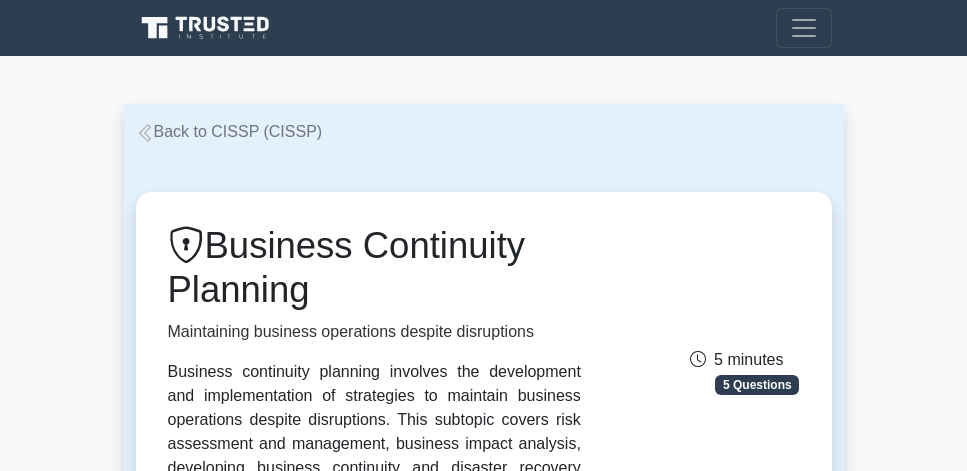 scroll, scrollTop: 0, scrollLeft: 0, axis: both 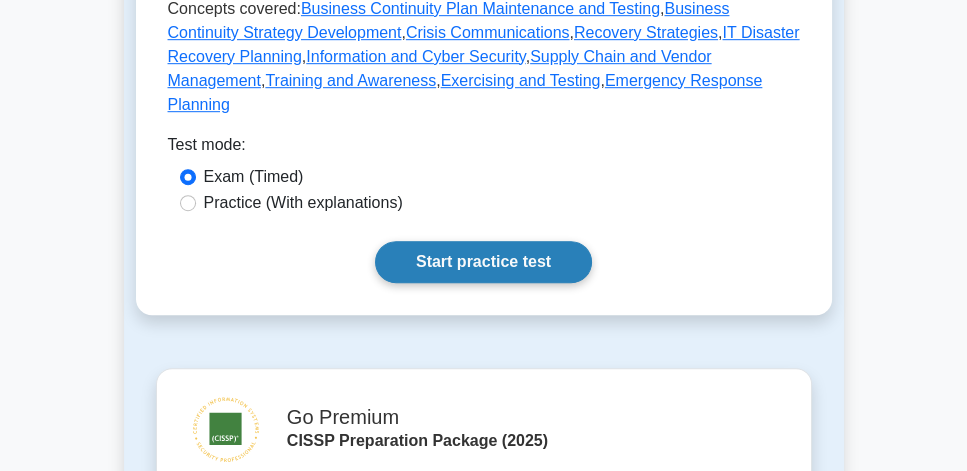 click on "Start practice test" at bounding box center [483, 262] 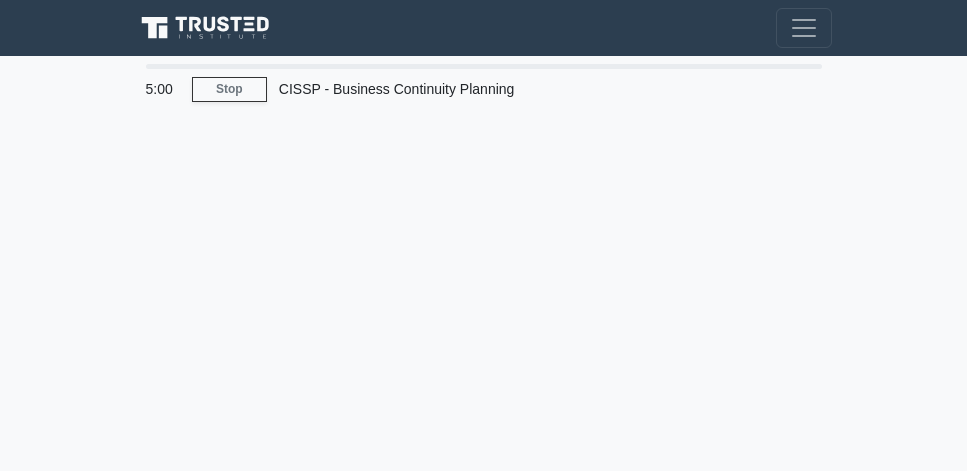 scroll, scrollTop: 0, scrollLeft: 0, axis: both 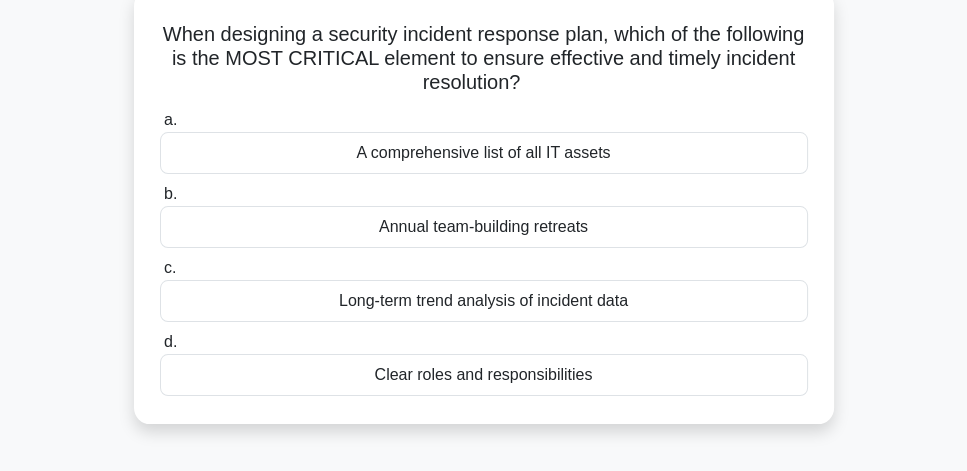 click on "Long-term trend analysis of incident data" at bounding box center (484, 301) 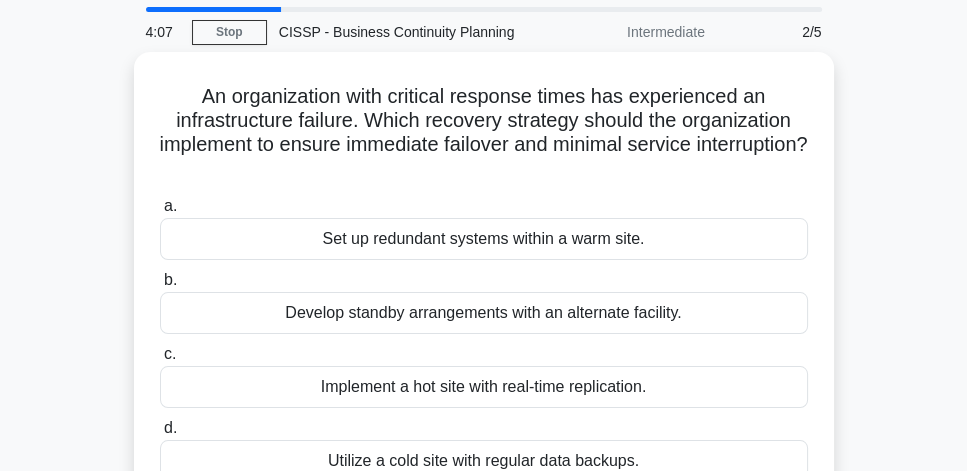 scroll, scrollTop: 114, scrollLeft: 0, axis: vertical 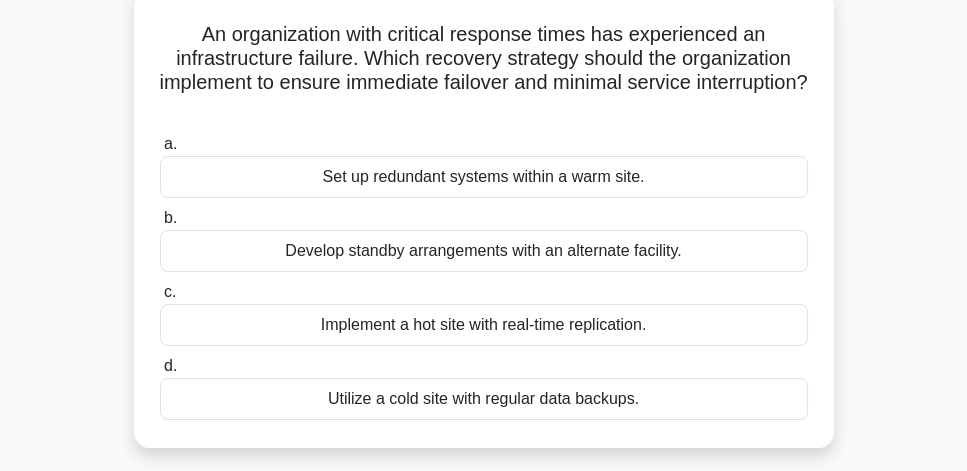 click on "Set up redundant systems within a warm site." at bounding box center [484, 177] 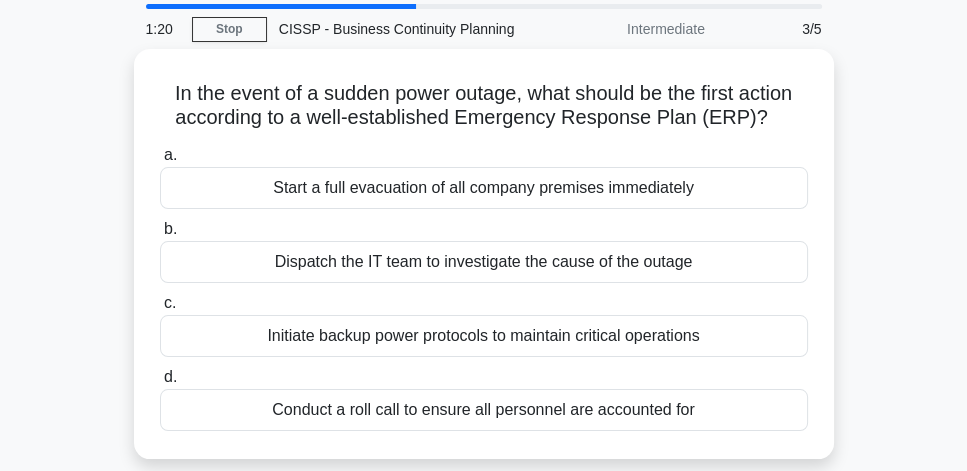 scroll, scrollTop: 57, scrollLeft: 0, axis: vertical 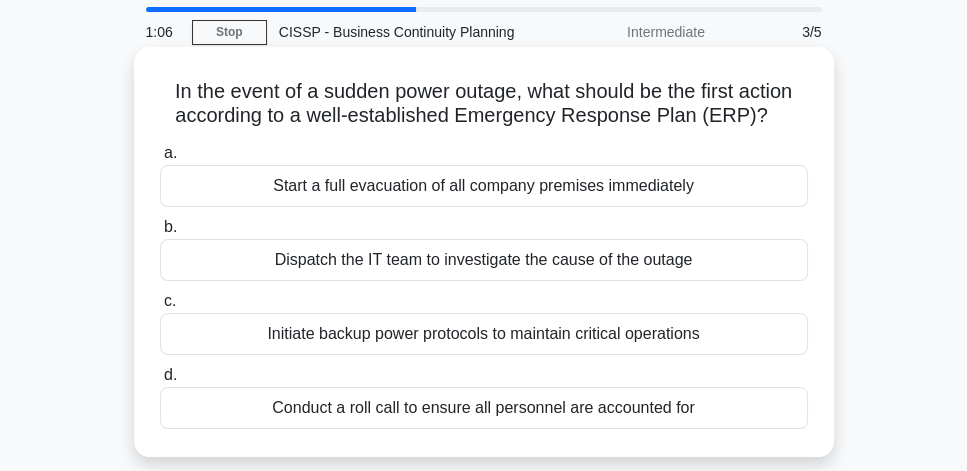 click on "Initiate backup power protocols to maintain critical operations" at bounding box center [484, 334] 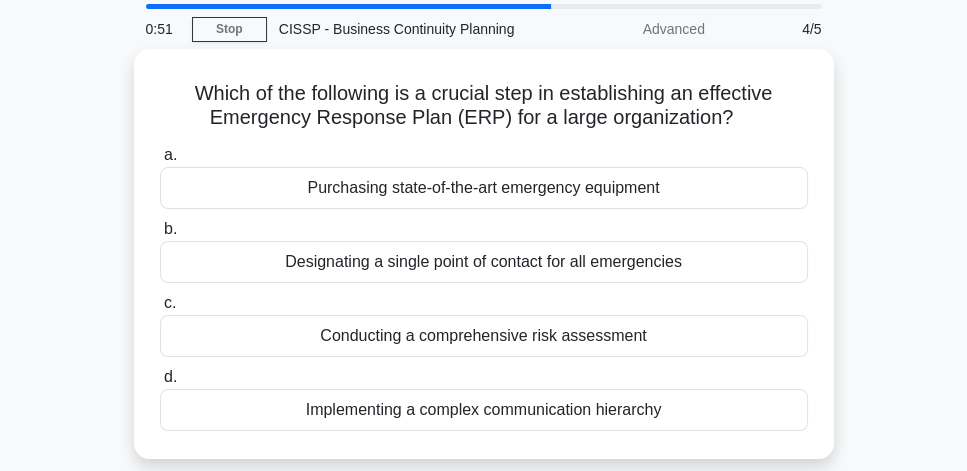 scroll, scrollTop: 57, scrollLeft: 0, axis: vertical 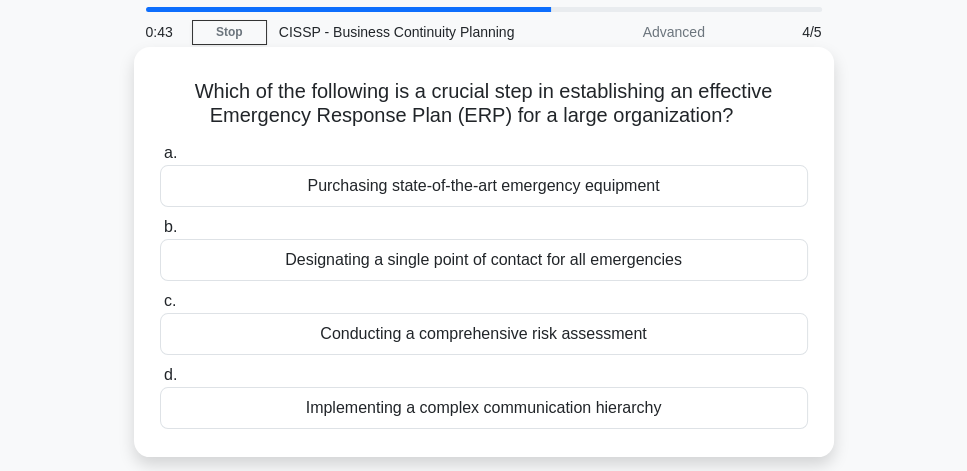 click on "Conducting a comprehensive risk assessment" at bounding box center [484, 334] 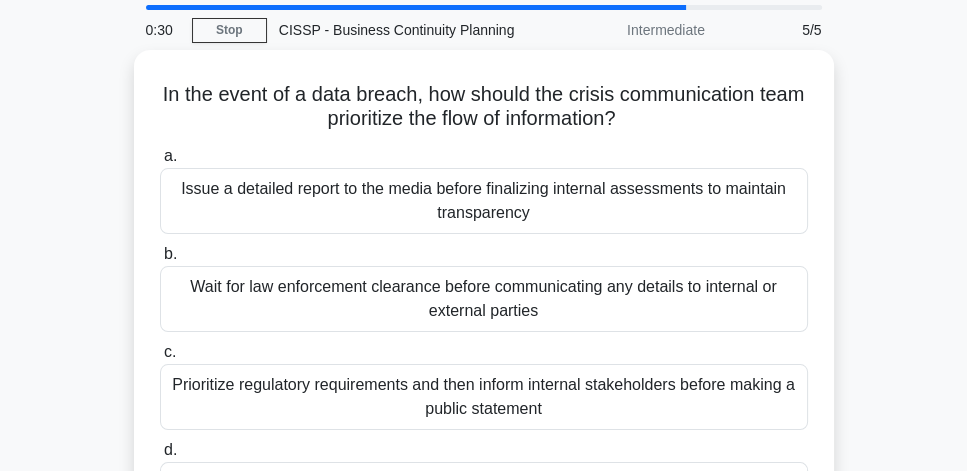 scroll, scrollTop: 57, scrollLeft: 0, axis: vertical 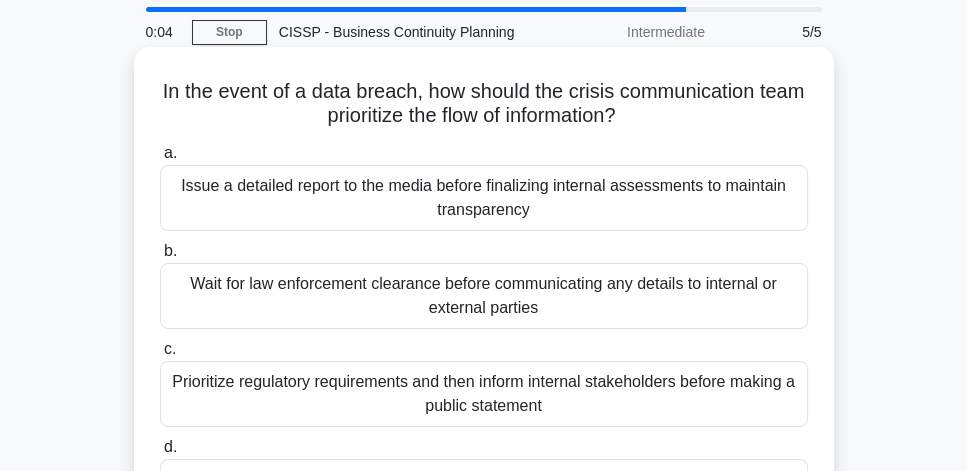 click on "Wait for law enforcement clearance before communicating any details to internal or external parties" at bounding box center [484, 296] 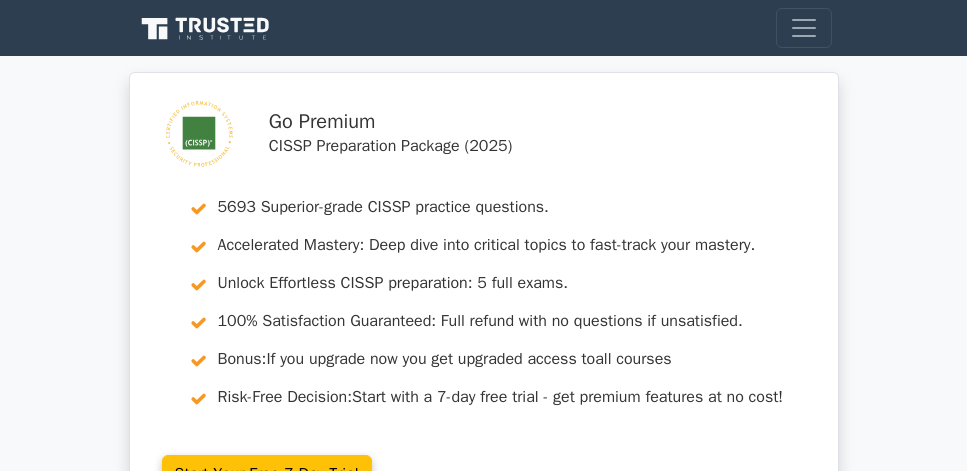 scroll, scrollTop: 0, scrollLeft: 0, axis: both 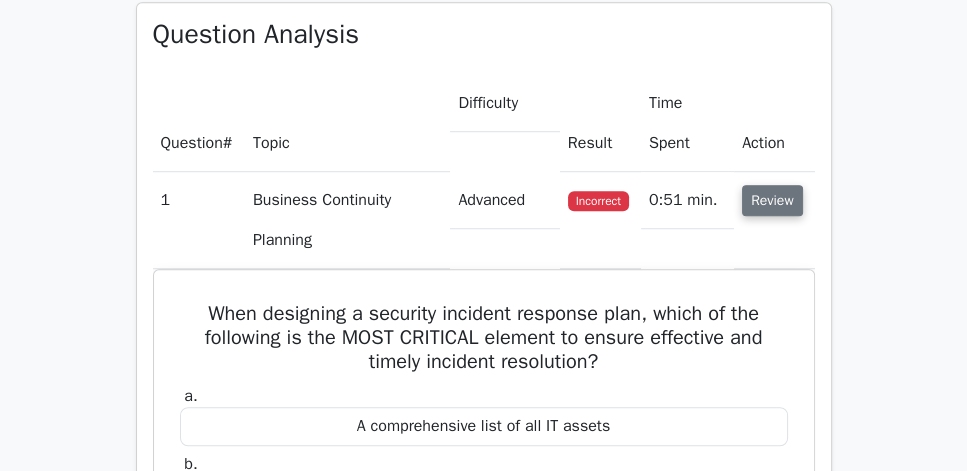 click on "Review" at bounding box center (772, 200) 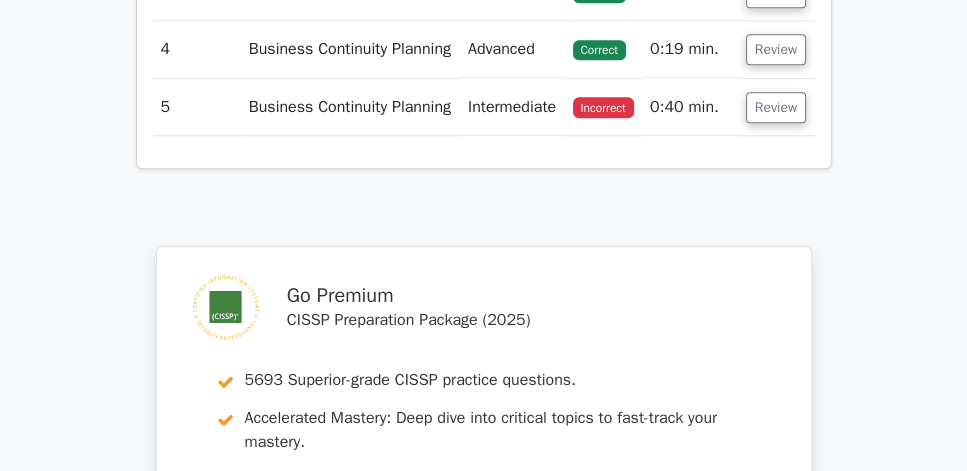 scroll, scrollTop: 1657, scrollLeft: 0, axis: vertical 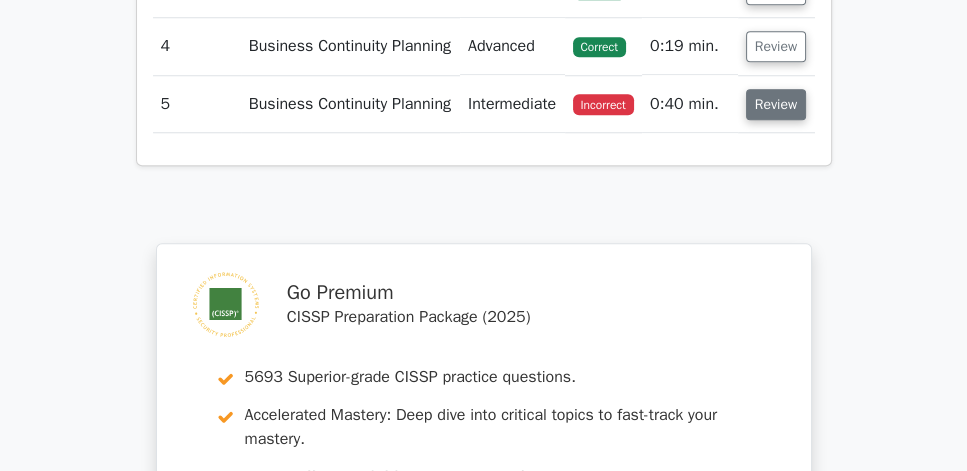 click on "Review" at bounding box center [776, 104] 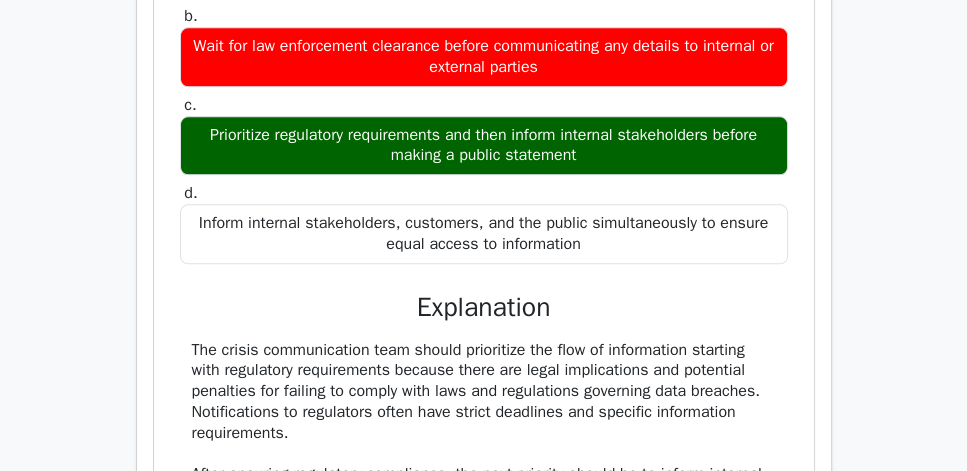 scroll, scrollTop: 2114, scrollLeft: 0, axis: vertical 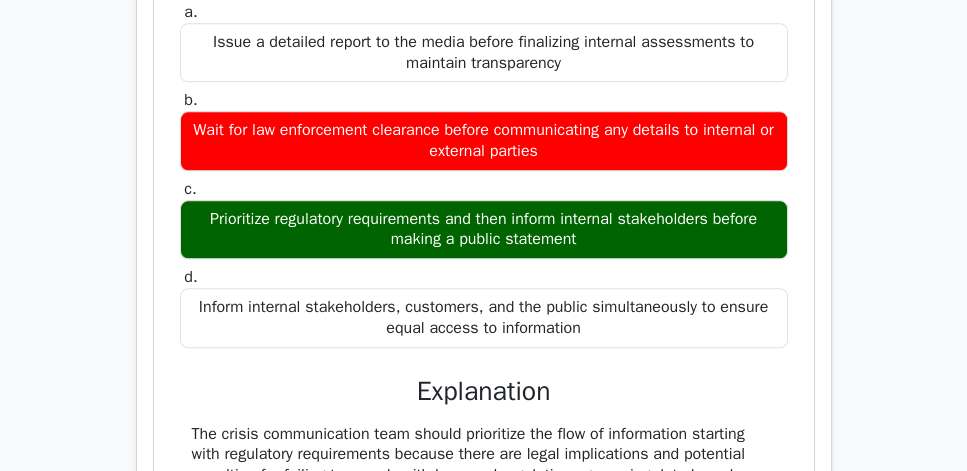 drag, startPoint x: 633, startPoint y: 256, endPoint x: 179, endPoint y: 224, distance: 455.12634 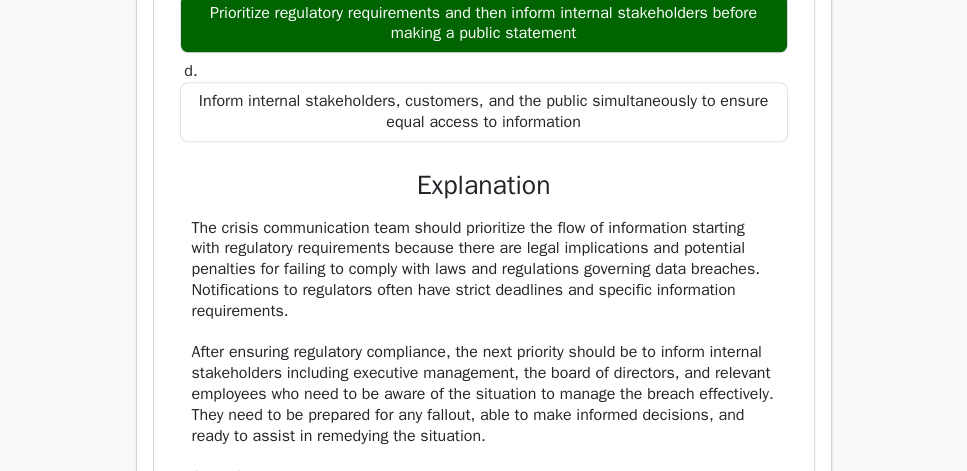 scroll, scrollTop: 2342, scrollLeft: 0, axis: vertical 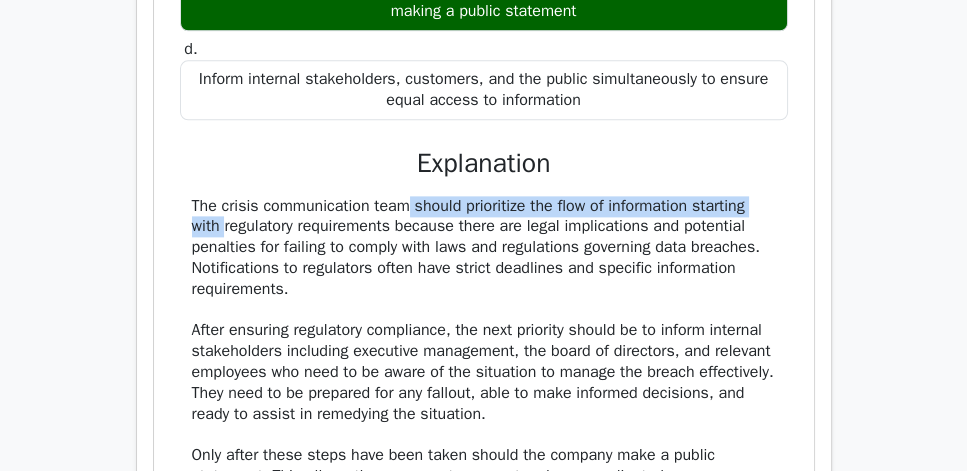 drag, startPoint x: 276, startPoint y: 220, endPoint x: 721, endPoint y: 229, distance: 445.091 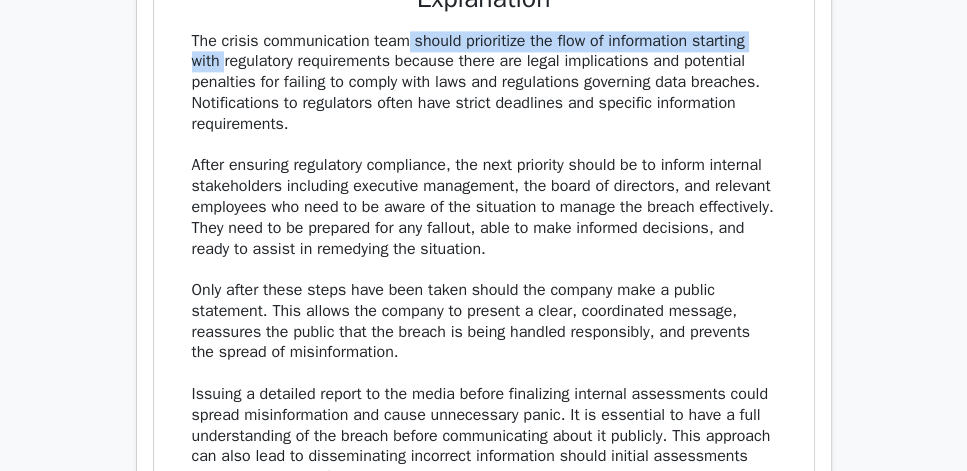scroll, scrollTop: 2514, scrollLeft: 0, axis: vertical 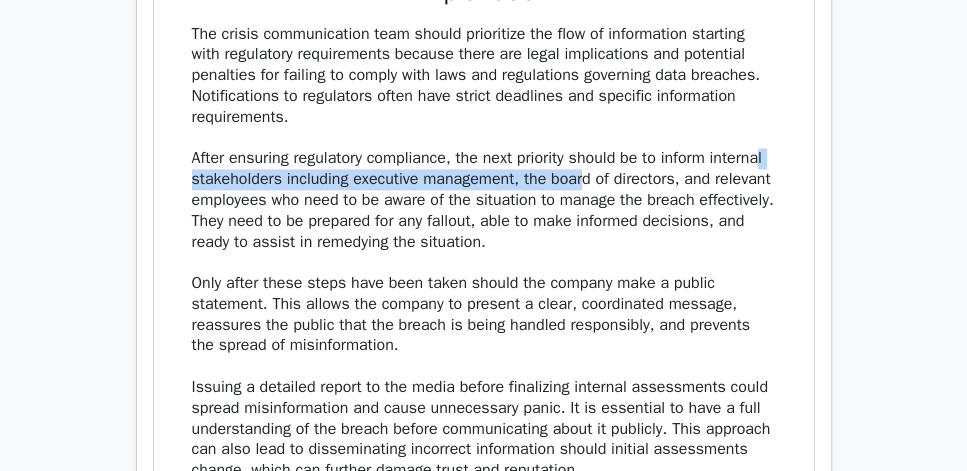 drag, startPoint x: 244, startPoint y: 193, endPoint x: 683, endPoint y: 194, distance: 439.00113 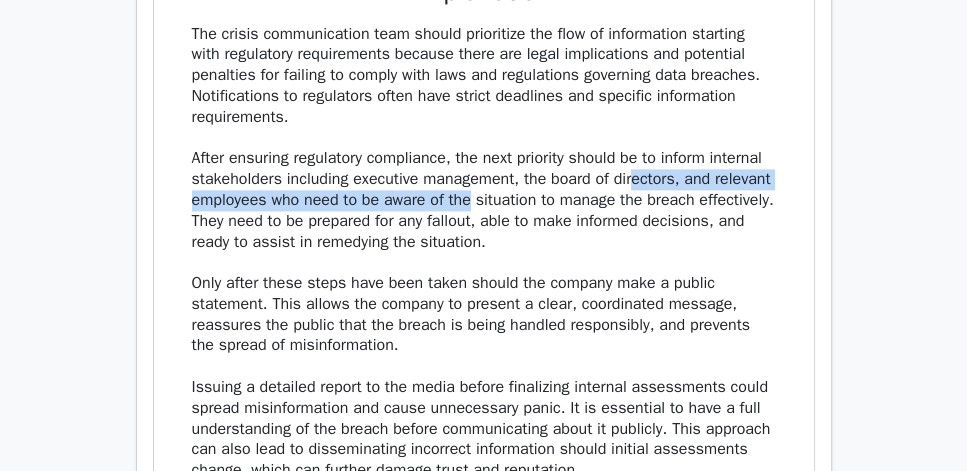 drag, startPoint x: 211, startPoint y: 219, endPoint x: 670, endPoint y: 216, distance: 459.0098 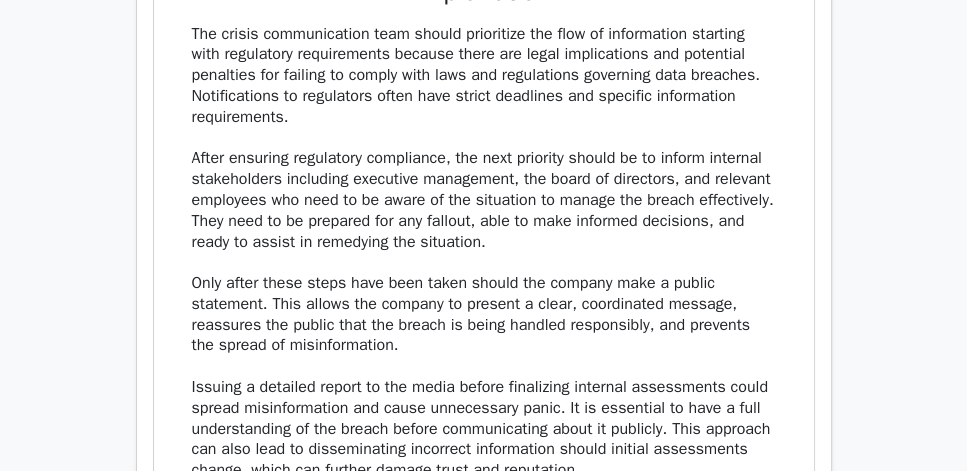 click on "The crisis communication team should prioritize the flow of information starting with regulatory requirements because there are legal implications and potential penalties for failing to comply with laws and regulations governing data breaches. Notifications to regulators often have strict deadlines and specific information requirements. After ensuring regulatory compliance, the next priority should be to inform internal stakeholders including executive management, the board of directors, and relevant employees who need to be aware of the situation to manage the breach effectively. They need to be prepared for any fallout, able to make informed decisions, and ready to assist in remedying the situation. Only after these steps have been taken should the company make a public statement. This allows the company to present a clear, coordinated message, reassures the public that the breach is being handled responsibly, and prevents the spread of misinformation." at bounding box center [484, 367] 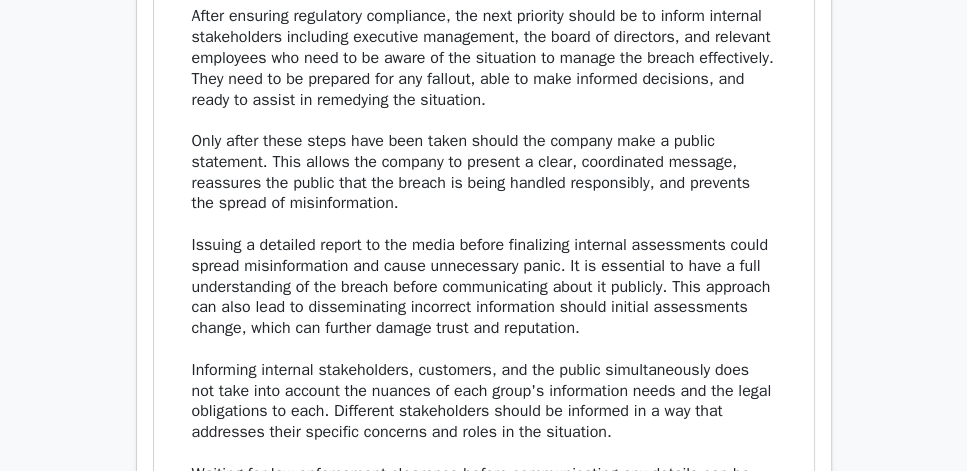 scroll, scrollTop: 2685, scrollLeft: 0, axis: vertical 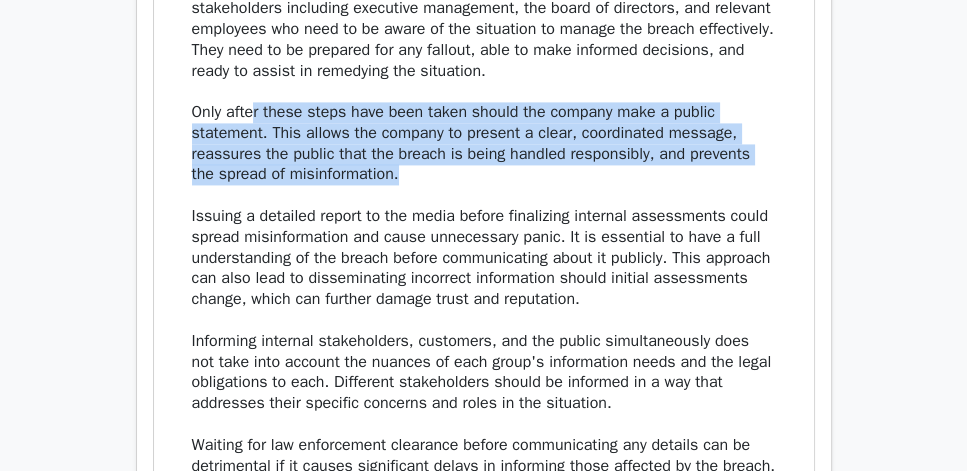 drag, startPoint x: 496, startPoint y: 210, endPoint x: 263, endPoint y: 155, distance: 239.40343 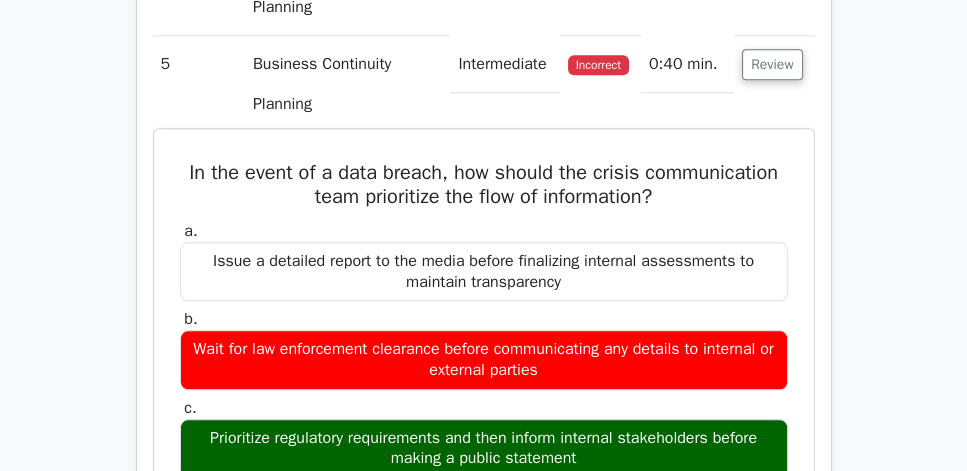 scroll, scrollTop: 1885, scrollLeft: 0, axis: vertical 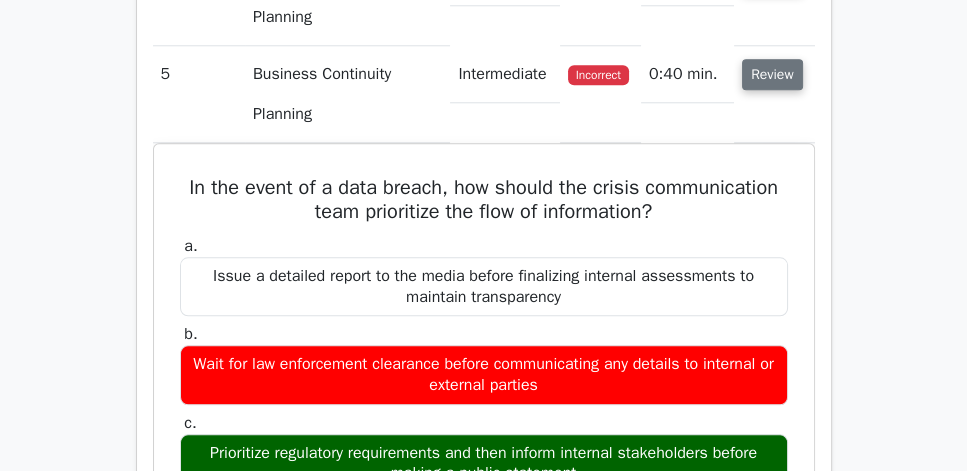 click on "Review" at bounding box center [772, 74] 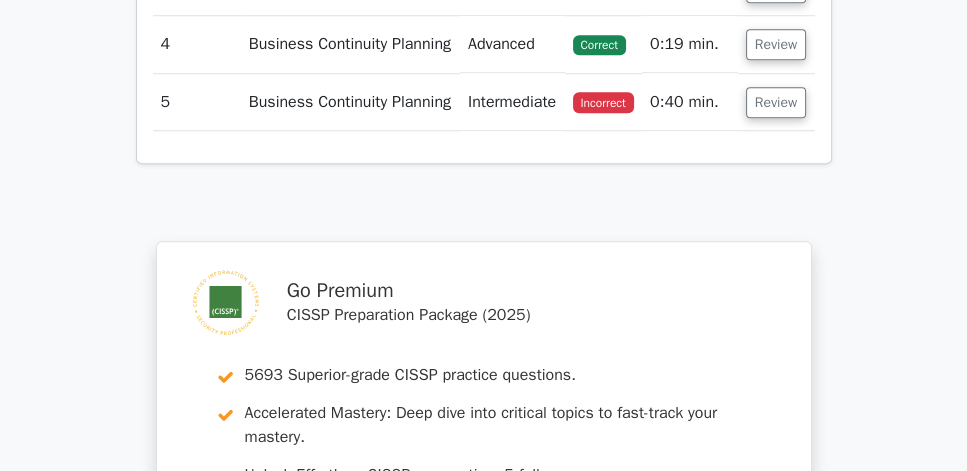 scroll, scrollTop: 1657, scrollLeft: 0, axis: vertical 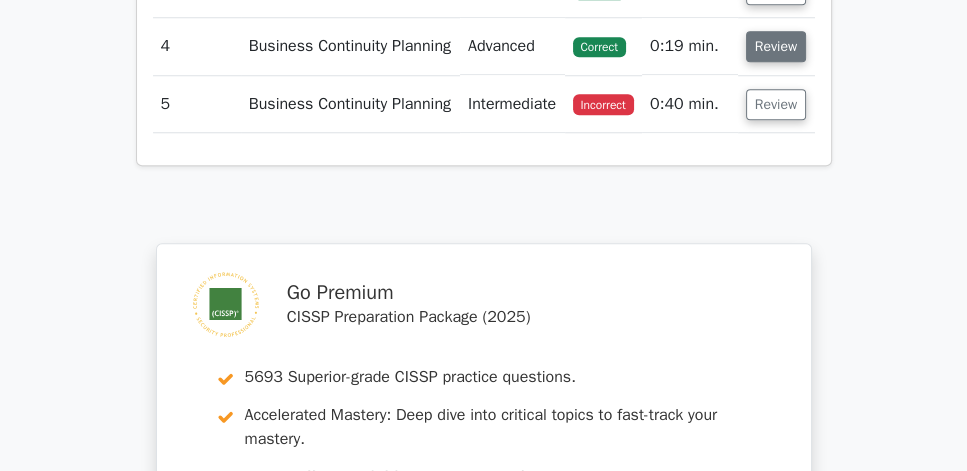 click on "Review" at bounding box center (776, 46) 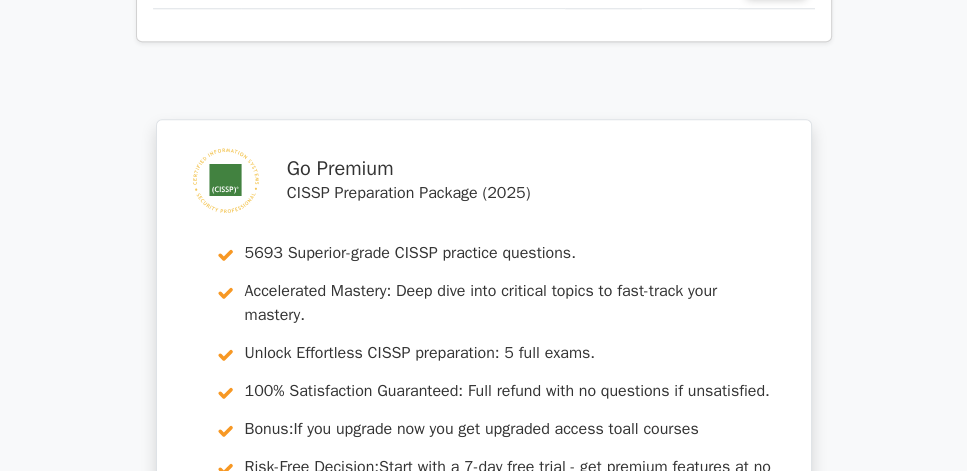 scroll, scrollTop: 1828, scrollLeft: 0, axis: vertical 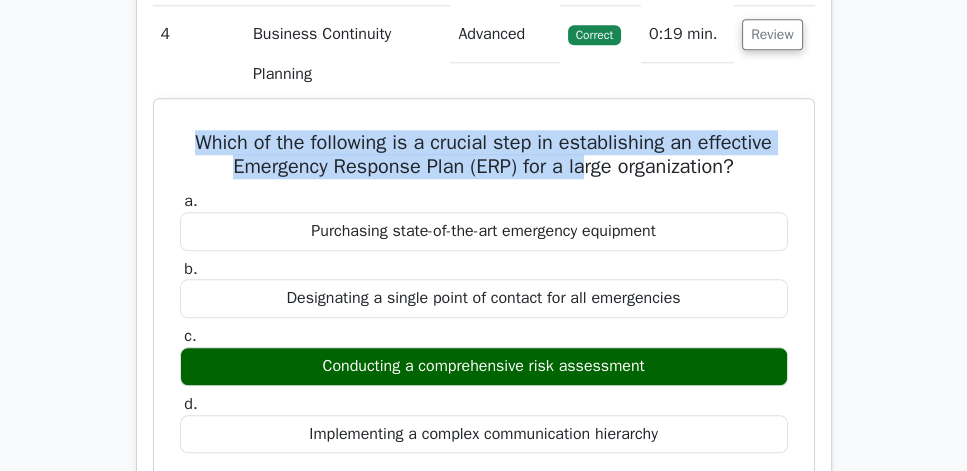 drag, startPoint x: 207, startPoint y: 164, endPoint x: 700, endPoint y: 177, distance: 493.17136 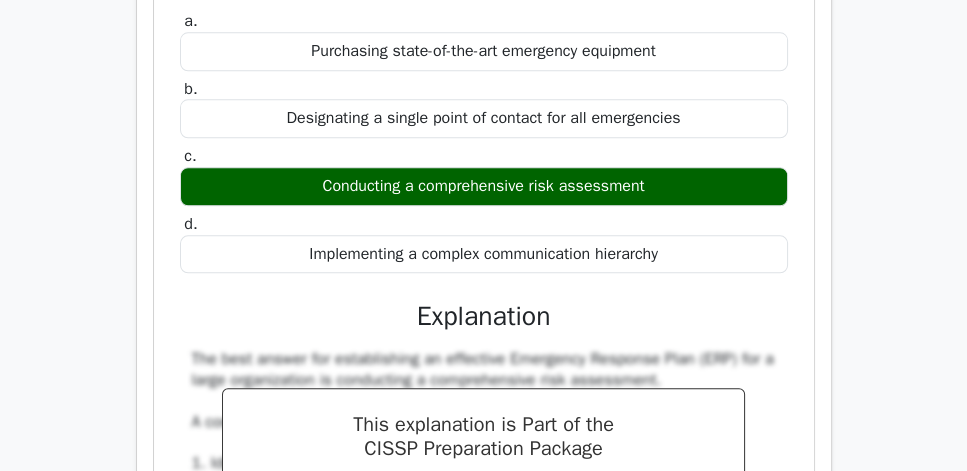 scroll, scrollTop: 1885, scrollLeft: 0, axis: vertical 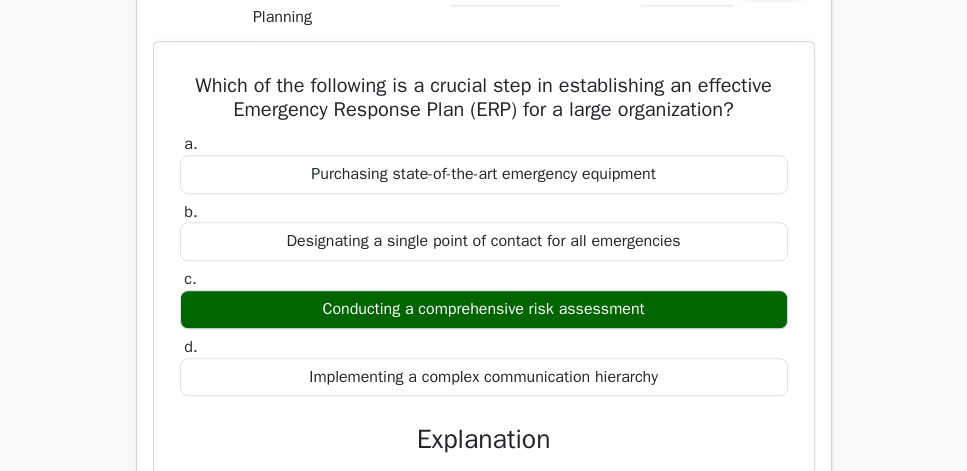 click on "Which of the following is a crucial step in establishing an effective Emergency Response Plan (ERP) for a large organization?" at bounding box center (484, 98) 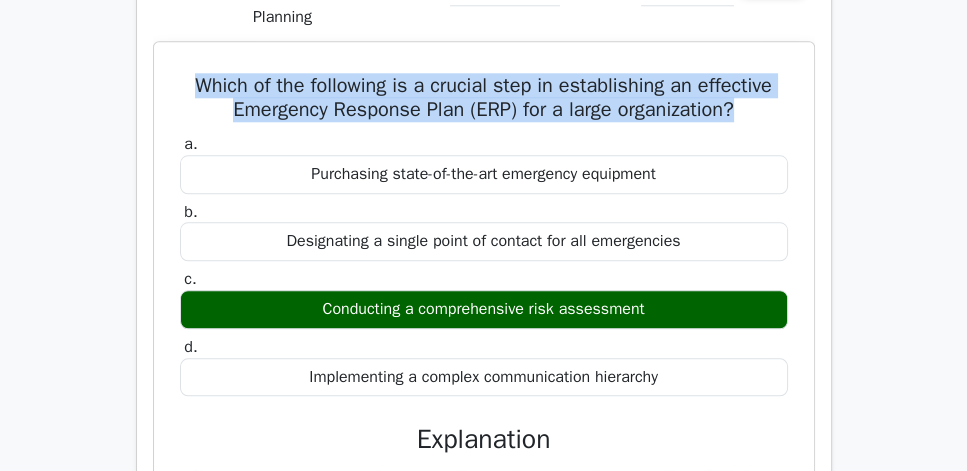 drag, startPoint x: 581, startPoint y: 154, endPoint x: 197, endPoint y: 111, distance: 386.40005 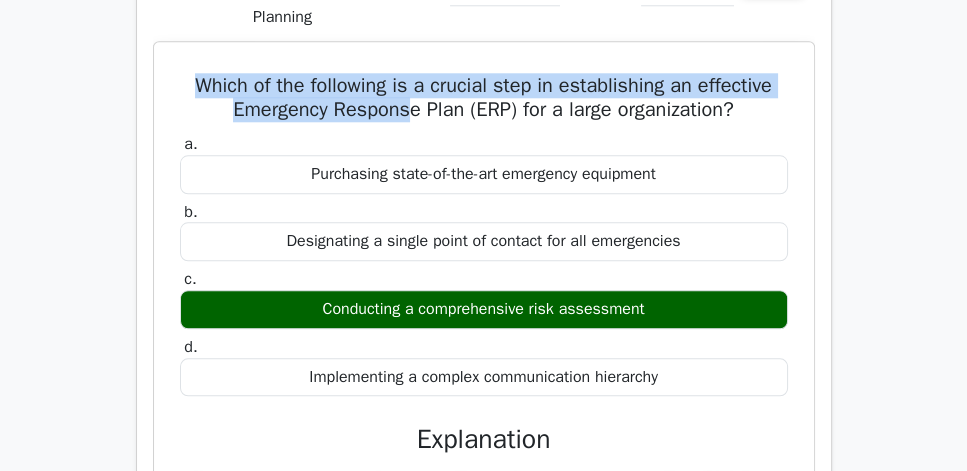 drag, startPoint x: 212, startPoint y: 107, endPoint x: 517, endPoint y: 135, distance: 306.28256 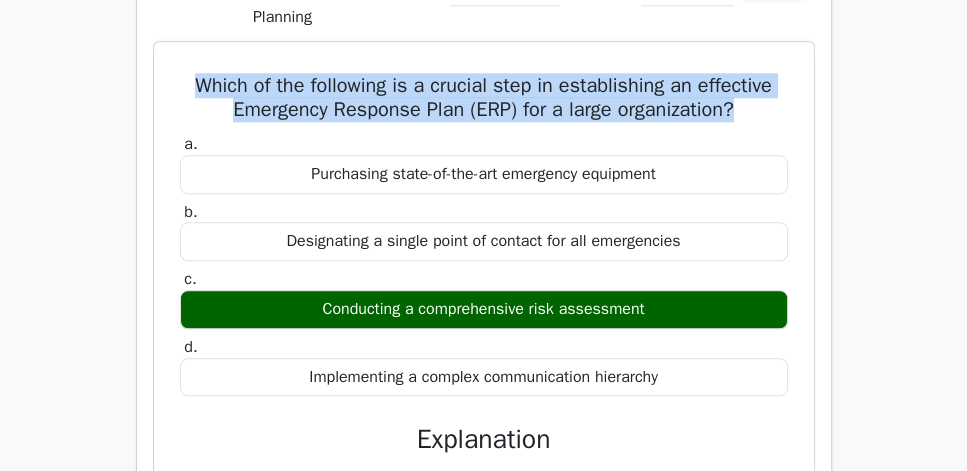 drag, startPoint x: 572, startPoint y: 159, endPoint x: 201, endPoint y: 104, distance: 375.05466 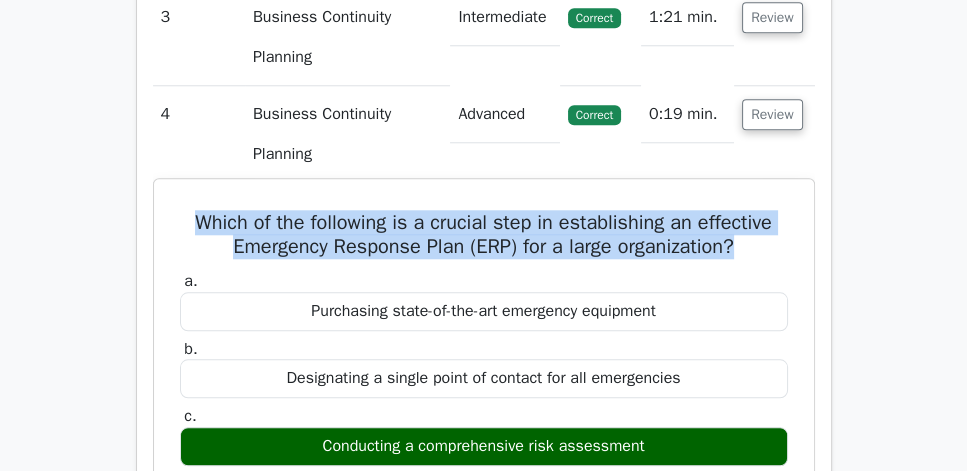 scroll, scrollTop: 1714, scrollLeft: 0, axis: vertical 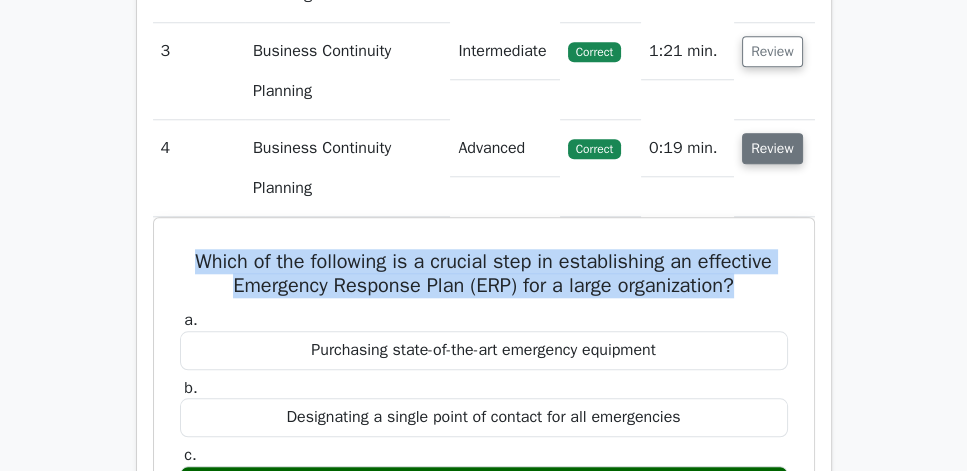 click on "Review" at bounding box center [772, 148] 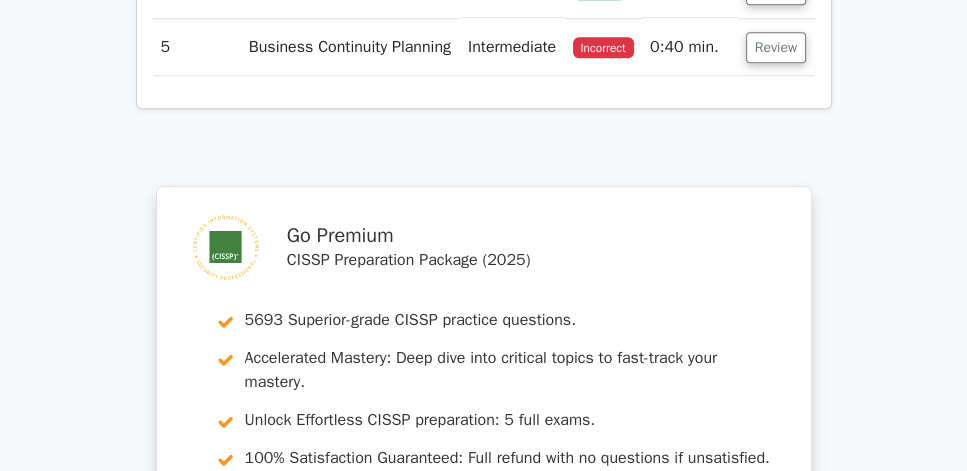 click on "Review" at bounding box center [776, -68] 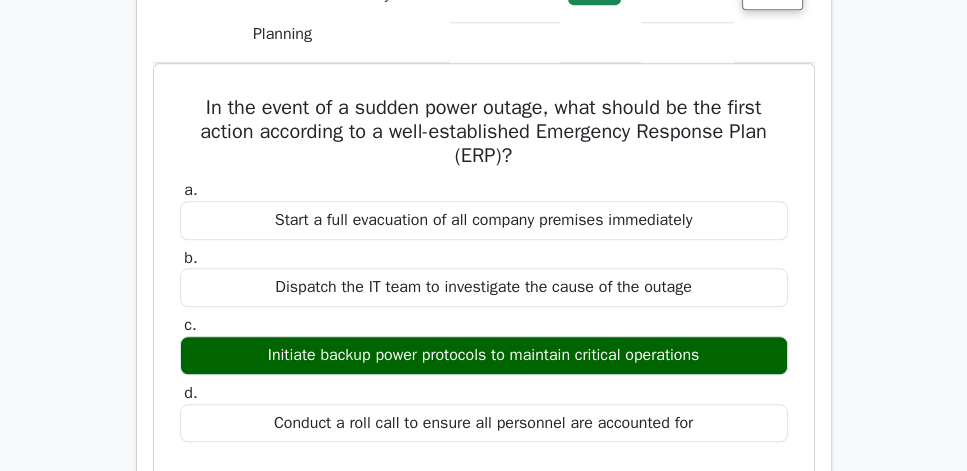 scroll, scrollTop: 1771, scrollLeft: 0, axis: vertical 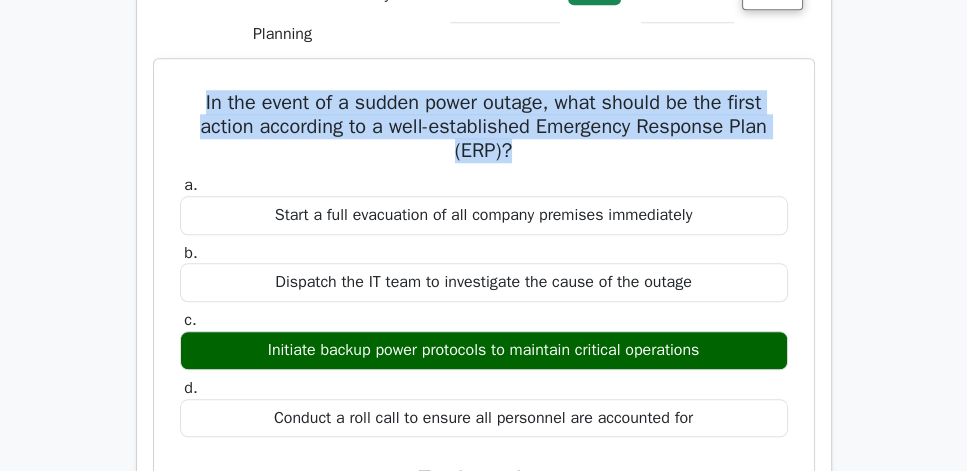 drag, startPoint x: 170, startPoint y: 117, endPoint x: 804, endPoint y: 184, distance: 637.5304 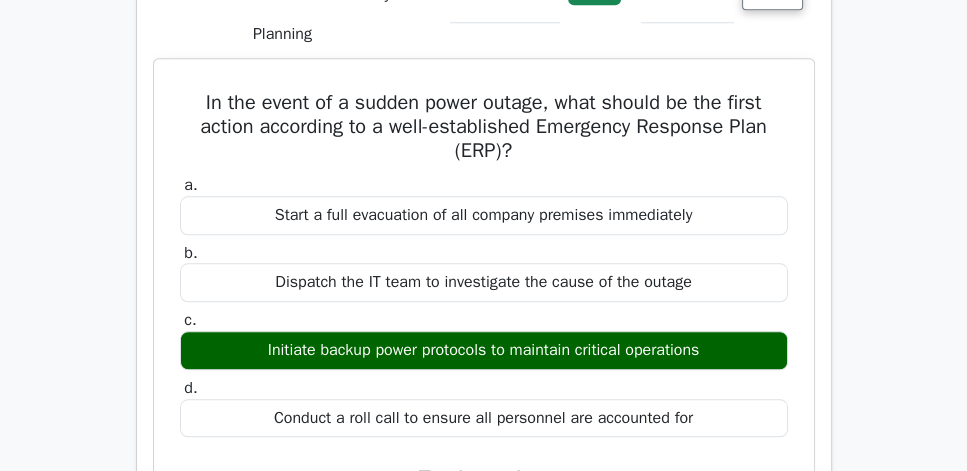 drag, startPoint x: 225, startPoint y: 368, endPoint x: 745, endPoint y: 366, distance: 520.00385 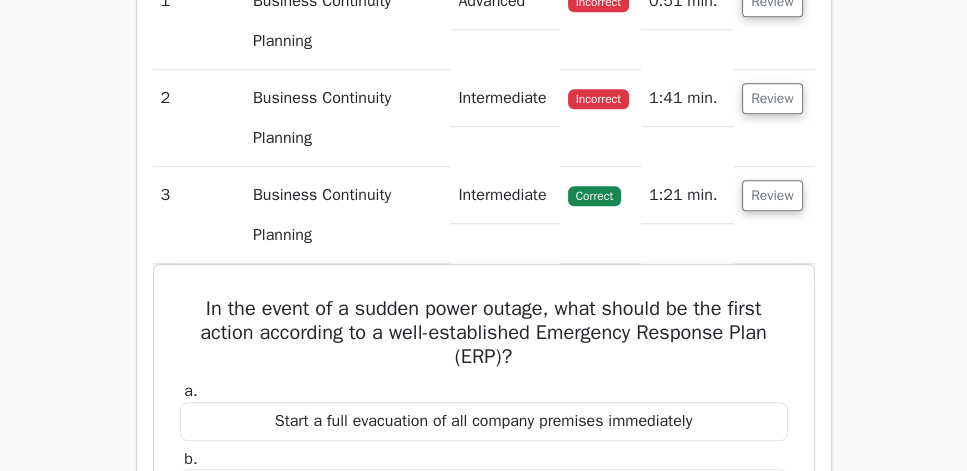 scroll, scrollTop: 1542, scrollLeft: 0, axis: vertical 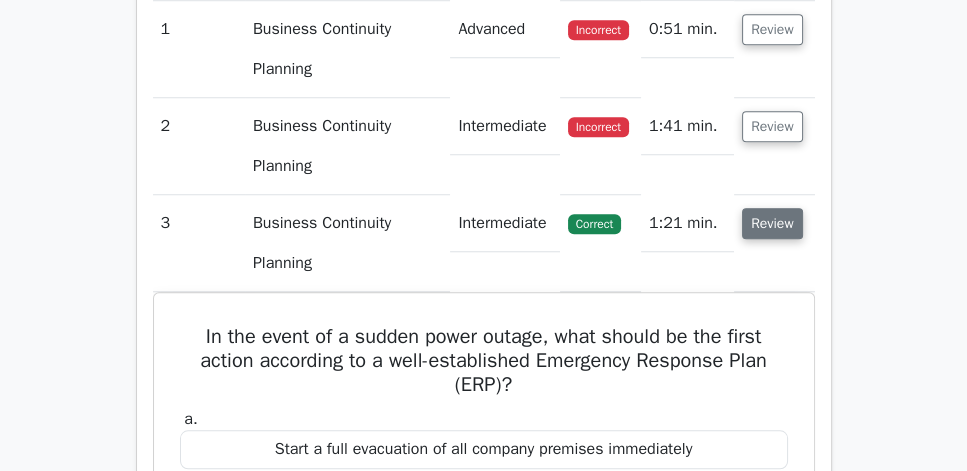 click on "Review" at bounding box center (772, 223) 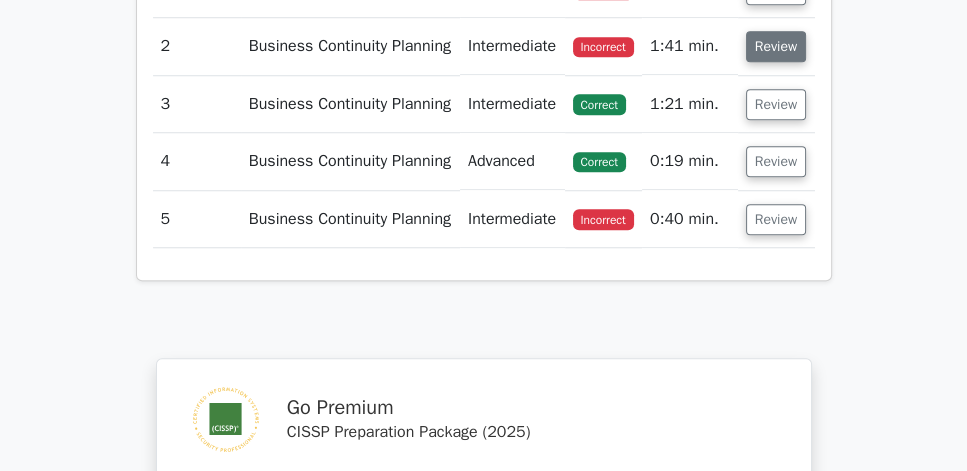 click on "Review" at bounding box center [776, 46] 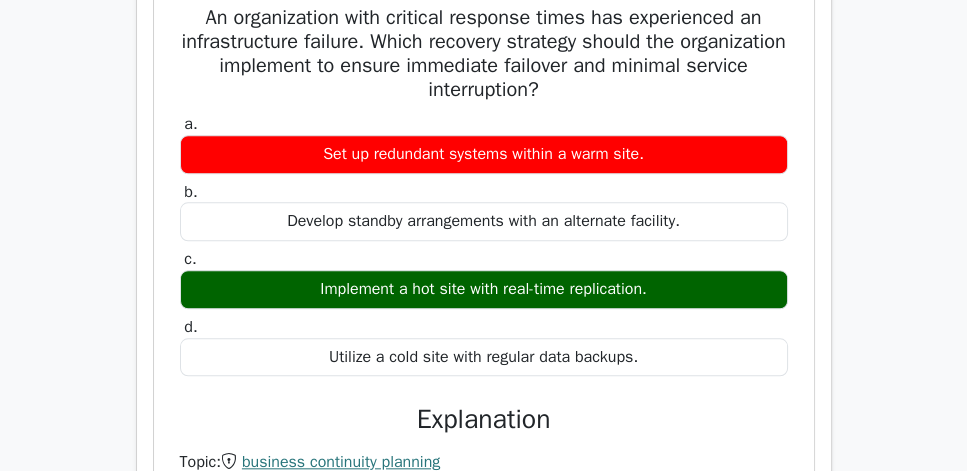 scroll, scrollTop: 1771, scrollLeft: 0, axis: vertical 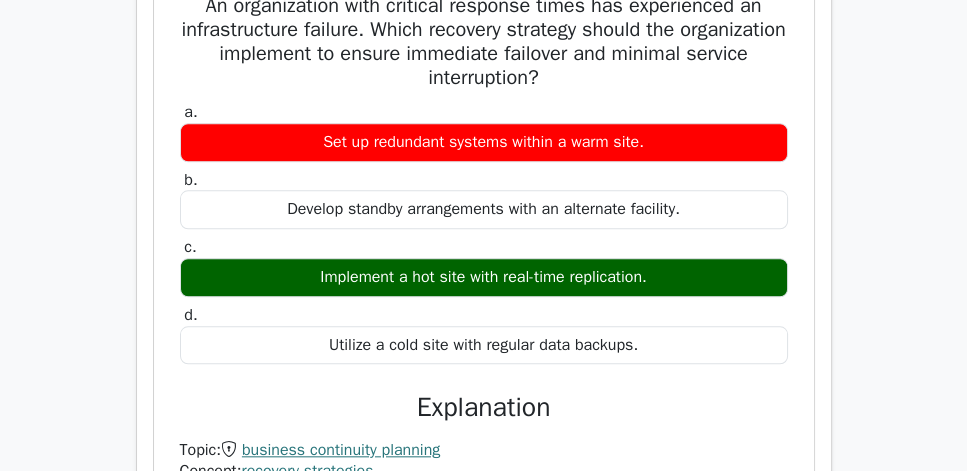 drag, startPoint x: 707, startPoint y: 166, endPoint x: 281, endPoint y: 155, distance: 426.142 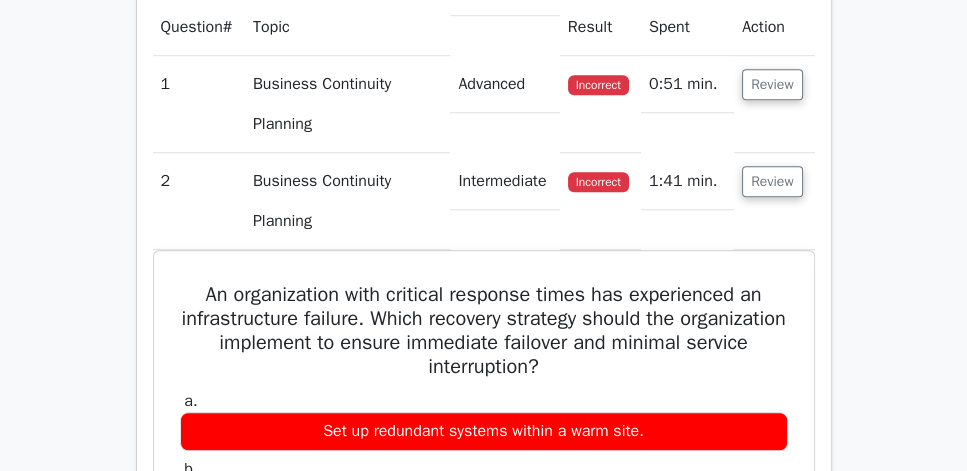 scroll, scrollTop: 1485, scrollLeft: 0, axis: vertical 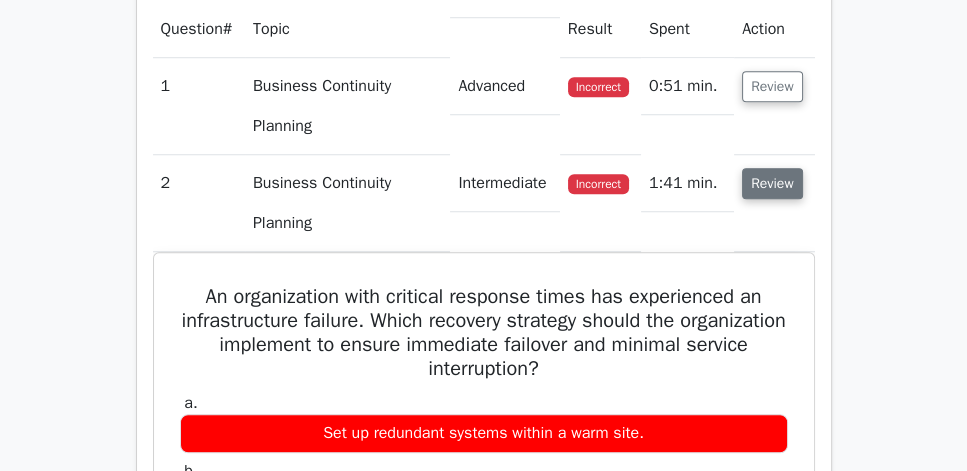 click on "Review" at bounding box center (772, 183) 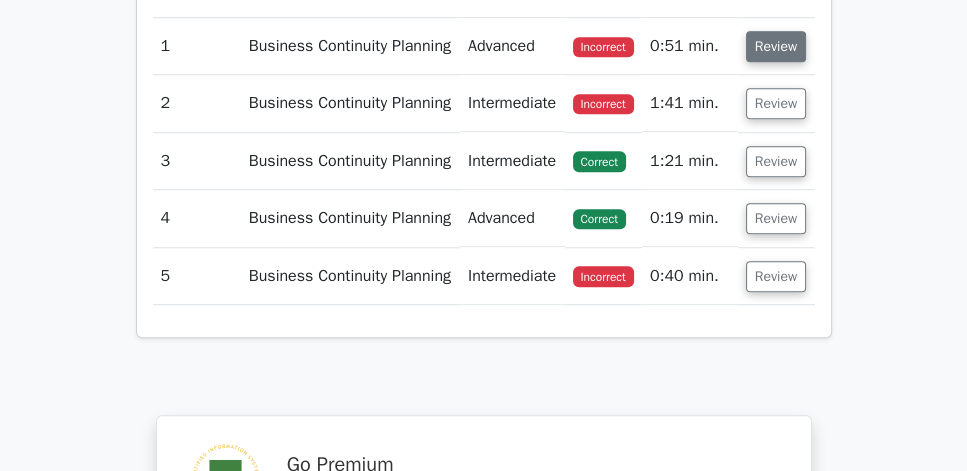 click on "Review" at bounding box center (776, 46) 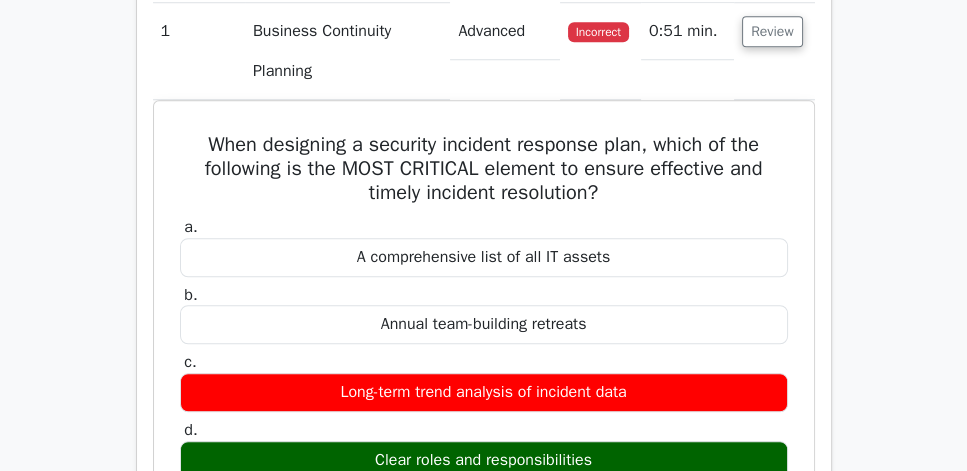 scroll, scrollTop: 1542, scrollLeft: 0, axis: vertical 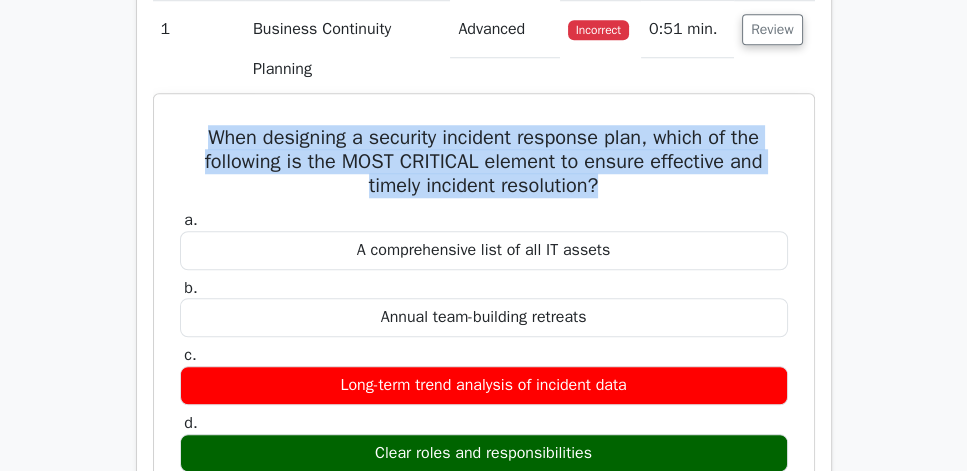 drag, startPoint x: 182, startPoint y: 162, endPoint x: 773, endPoint y: 213, distance: 593.1964 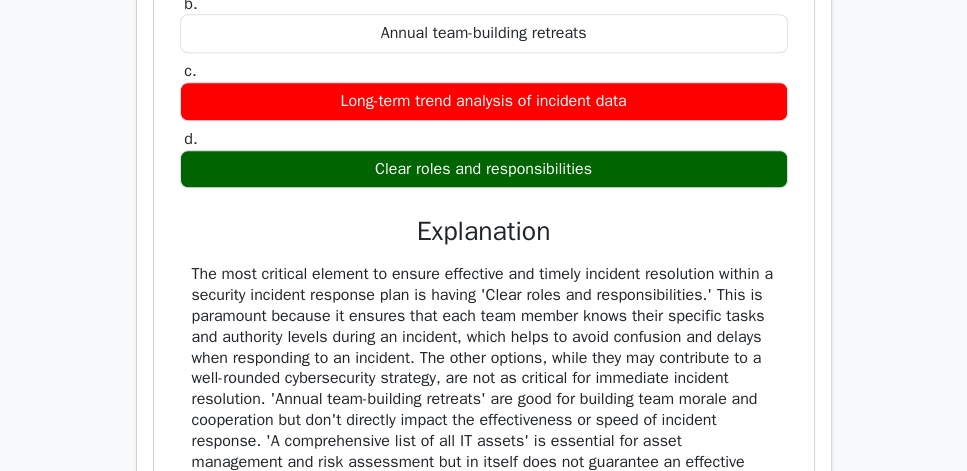 scroll, scrollTop: 1828, scrollLeft: 0, axis: vertical 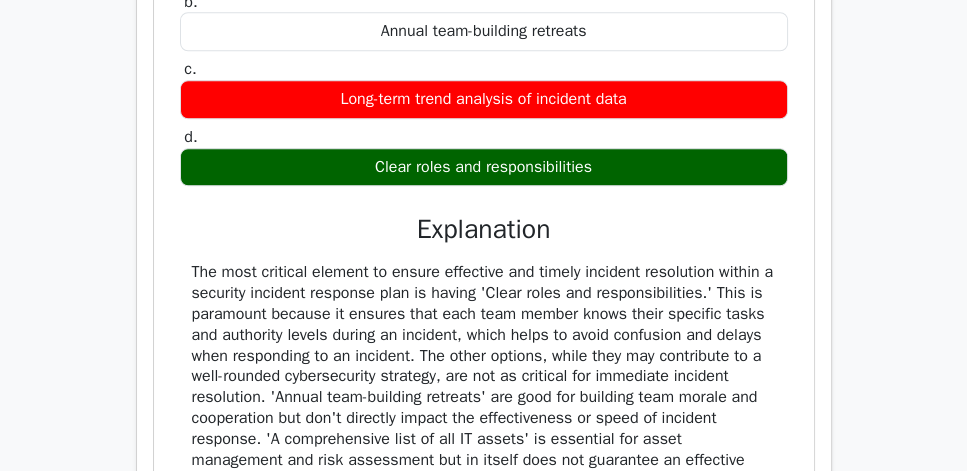 drag, startPoint x: 620, startPoint y: 186, endPoint x: 647, endPoint y: 187, distance: 27.018513 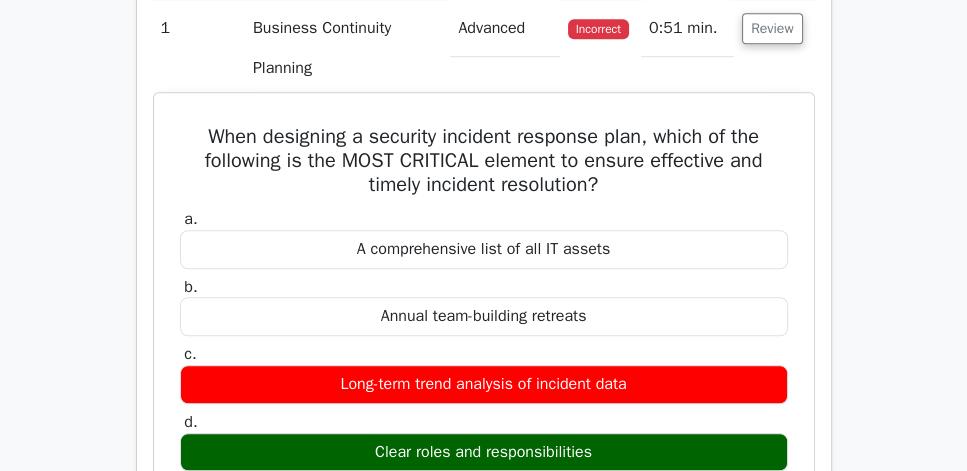 scroll, scrollTop: 1542, scrollLeft: 0, axis: vertical 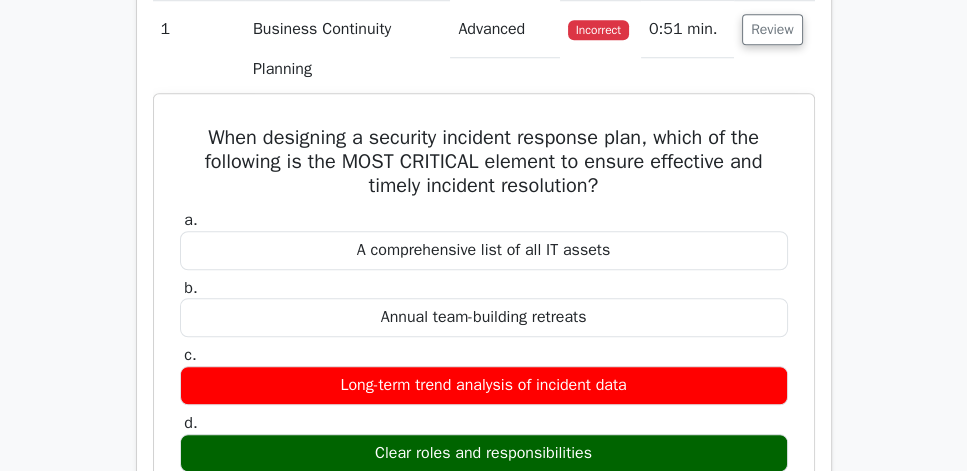 drag, startPoint x: 184, startPoint y: 156, endPoint x: 623, endPoint y: 261, distance: 451.38232 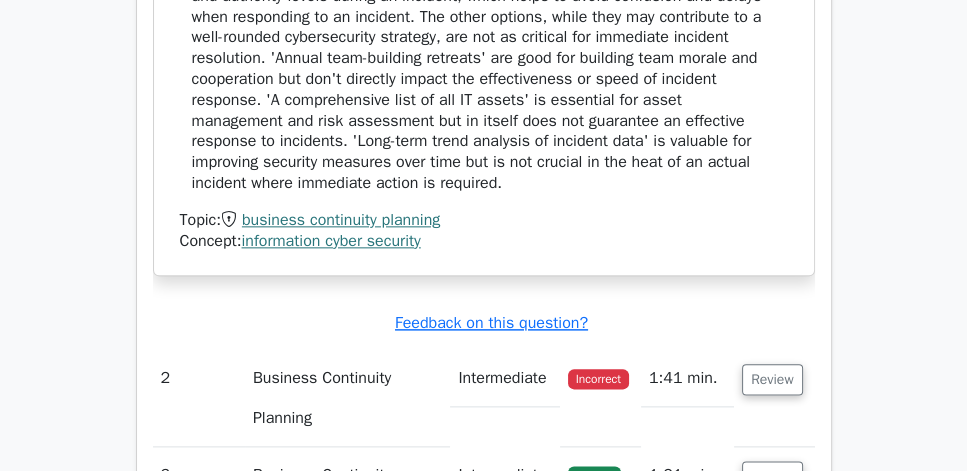 scroll, scrollTop: 2171, scrollLeft: 0, axis: vertical 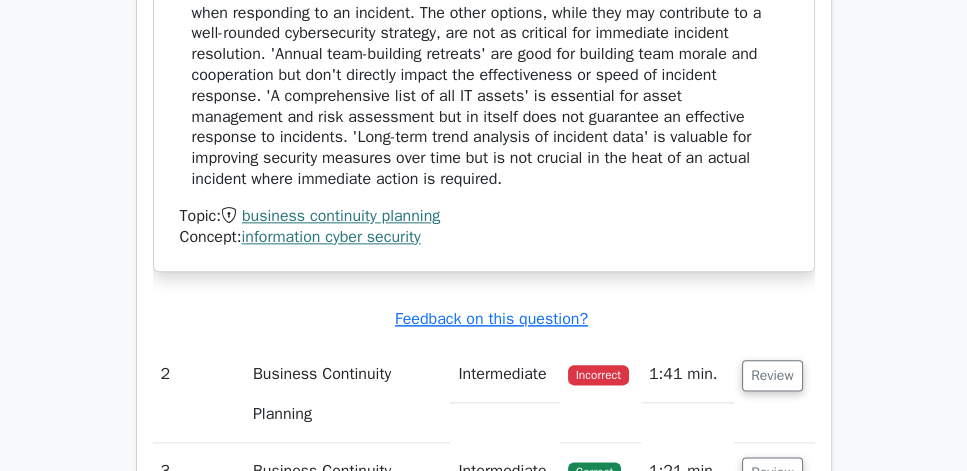 click at bounding box center (484, 54) 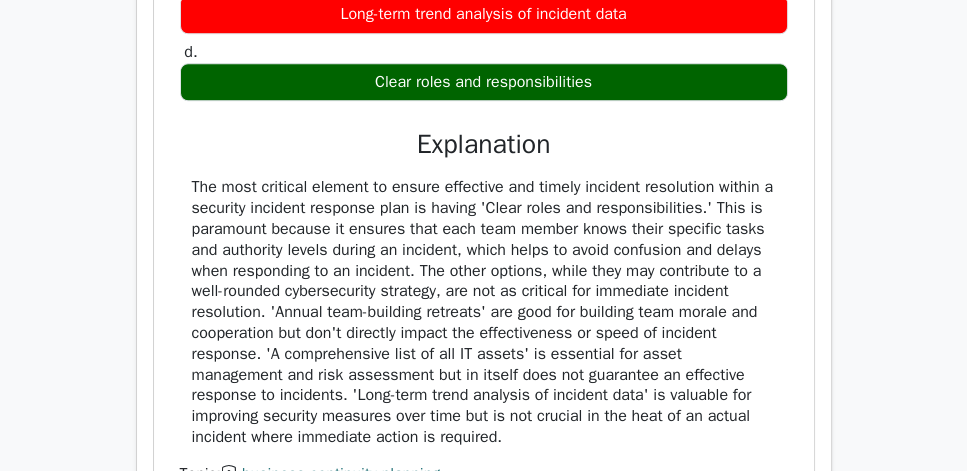 scroll, scrollTop: 1885, scrollLeft: 0, axis: vertical 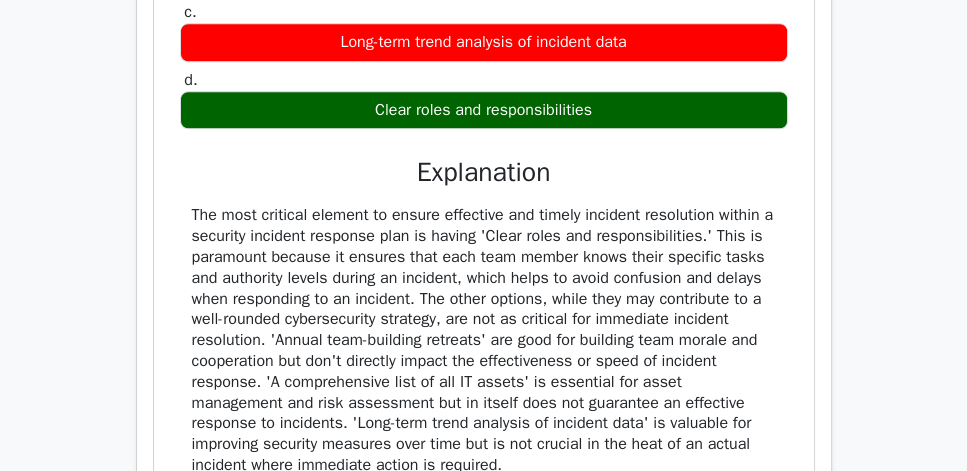 click on "a.
A comprehensive list of all IT assets
b.
Annual team-building retreats
c. d." at bounding box center [484, 198] 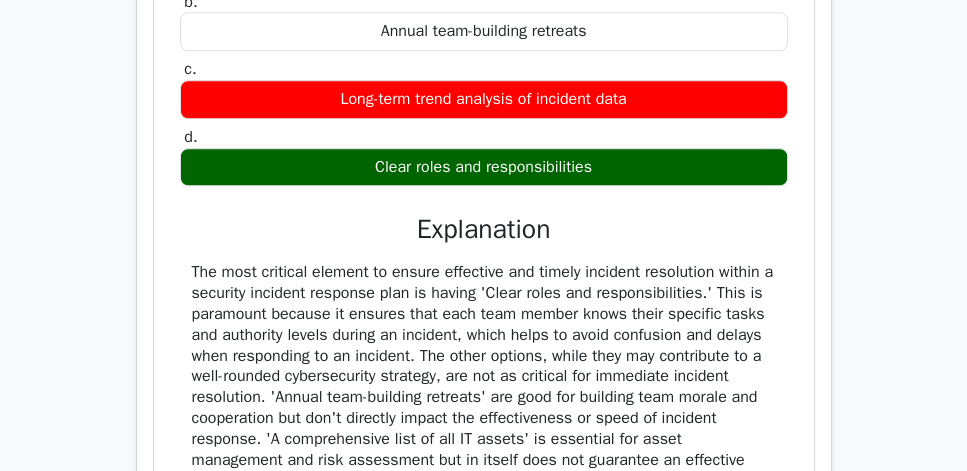 scroll, scrollTop: 1714, scrollLeft: 0, axis: vertical 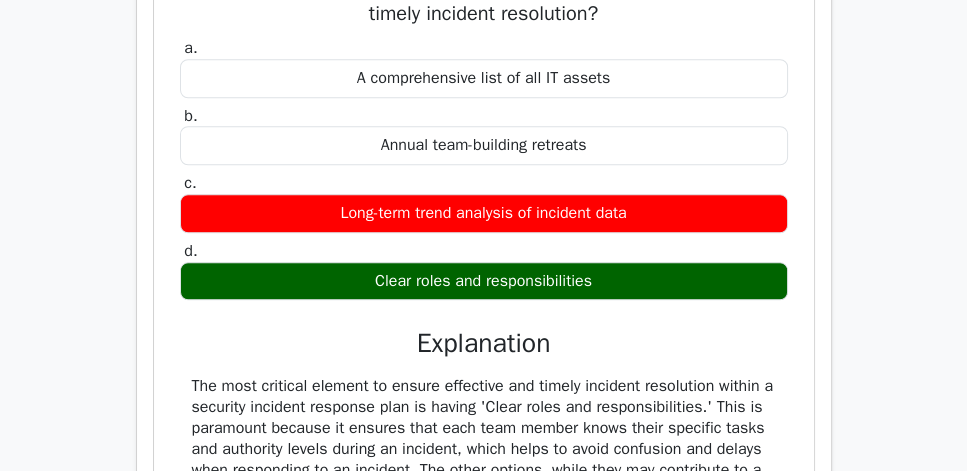drag, startPoint x: 624, startPoint y: 305, endPoint x: 201, endPoint y: 9, distance: 516.27997 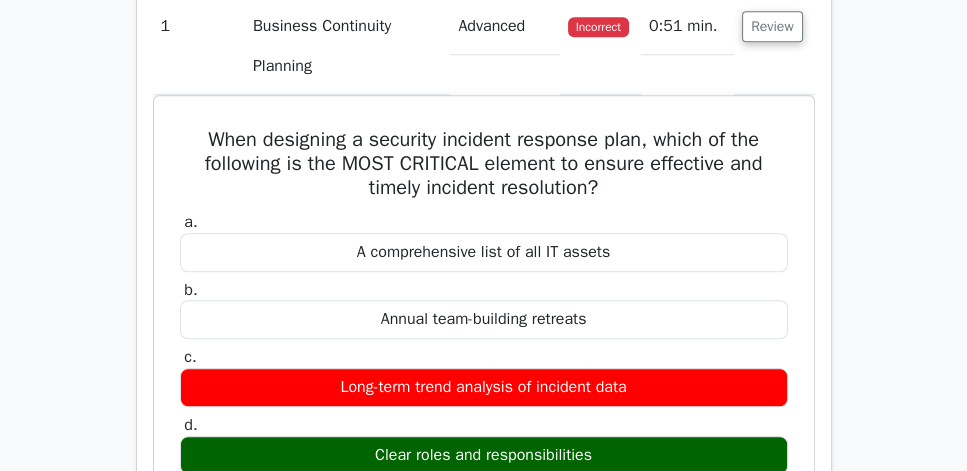 scroll, scrollTop: 1542, scrollLeft: 0, axis: vertical 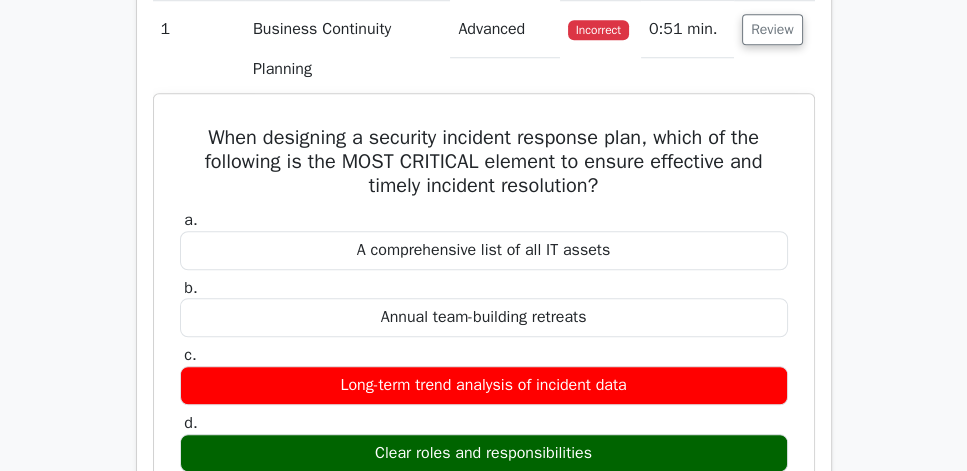 click on "When designing a security incident response plan, which of the following is the MOST CRITICAL element to ensure effective and timely incident resolution?" at bounding box center [484, 162] 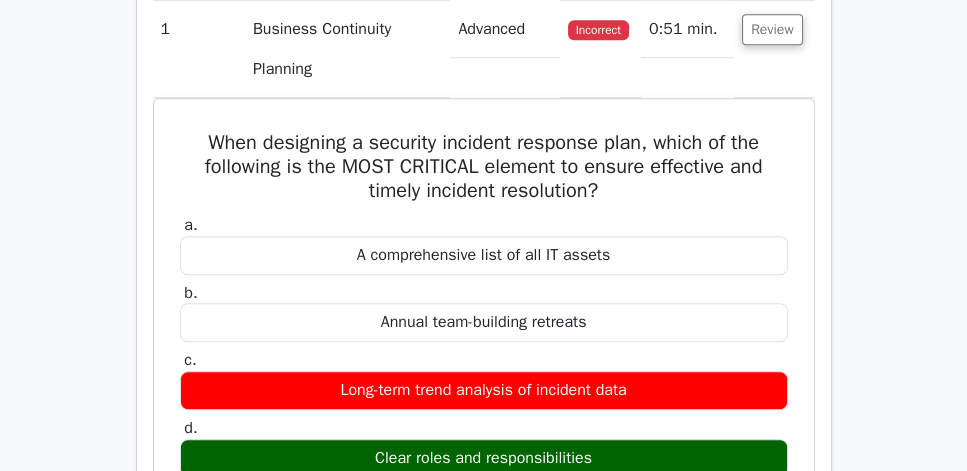 copy on "When designing a security incident response plan, which of the following is the MOST CRITICAL element to ensure effective and timely incident resolution?
a.
A comprehensive list of all IT assets
b.
Annual team-building retreats
c.
Long-term trend analysis of incident data
d.
Clear roles and responsibilities" 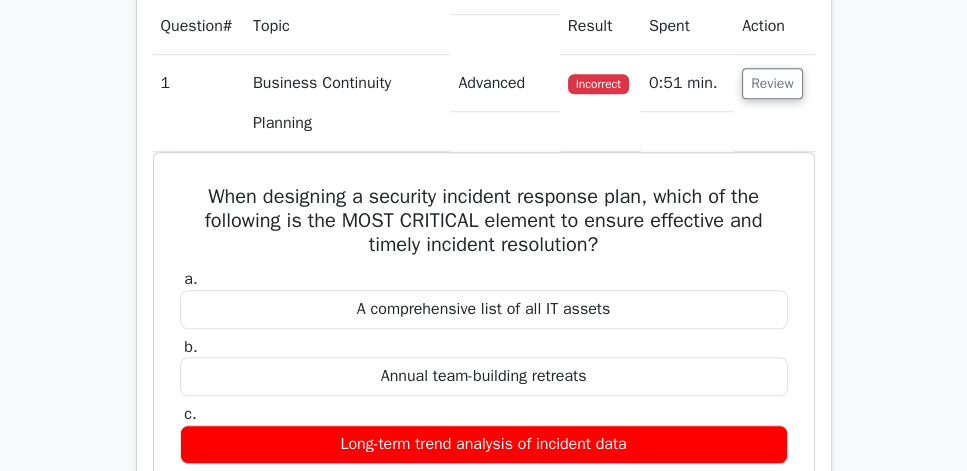 scroll, scrollTop: 1485, scrollLeft: 0, axis: vertical 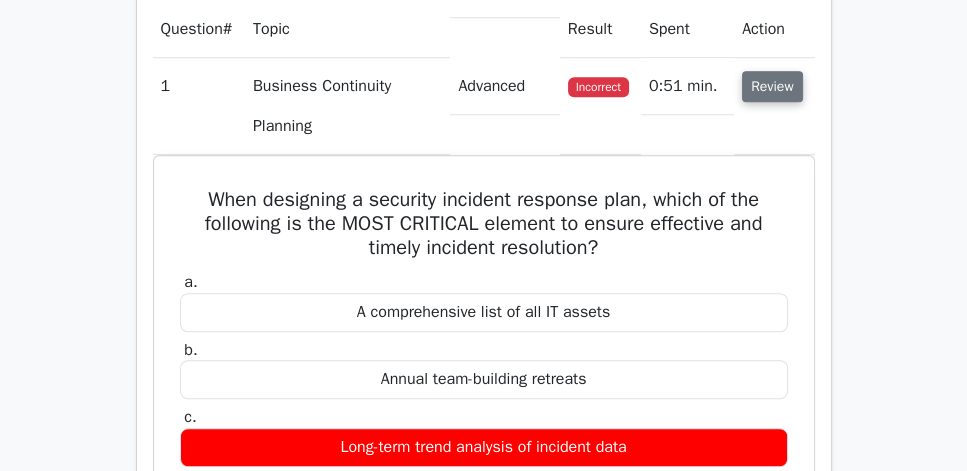 click on "Review" at bounding box center (772, 86) 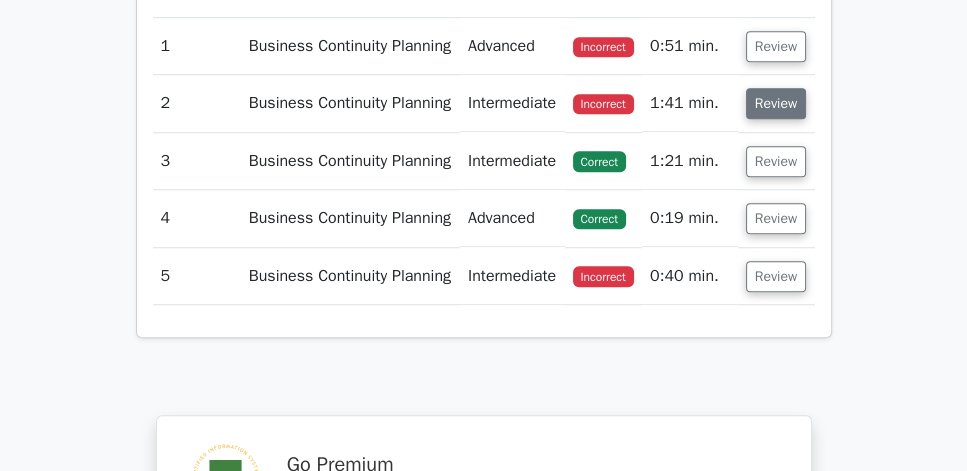 click on "Review" at bounding box center (776, 103) 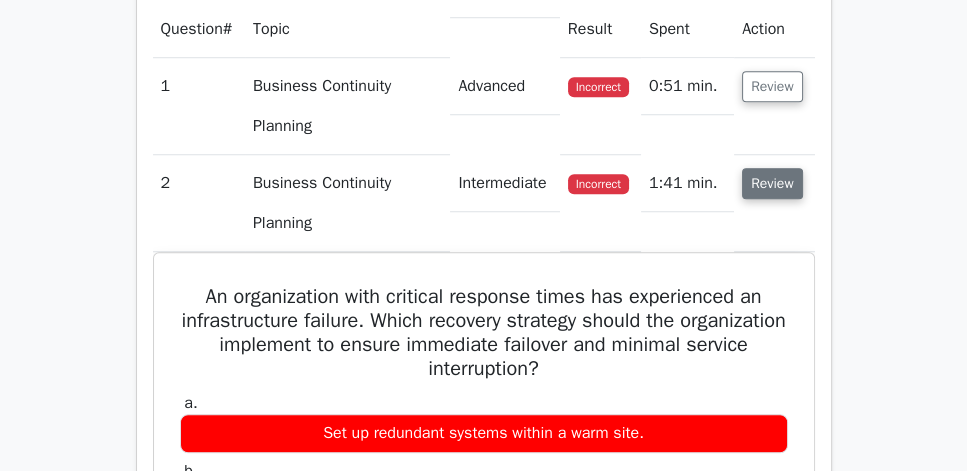 click on "Review" at bounding box center [772, 183] 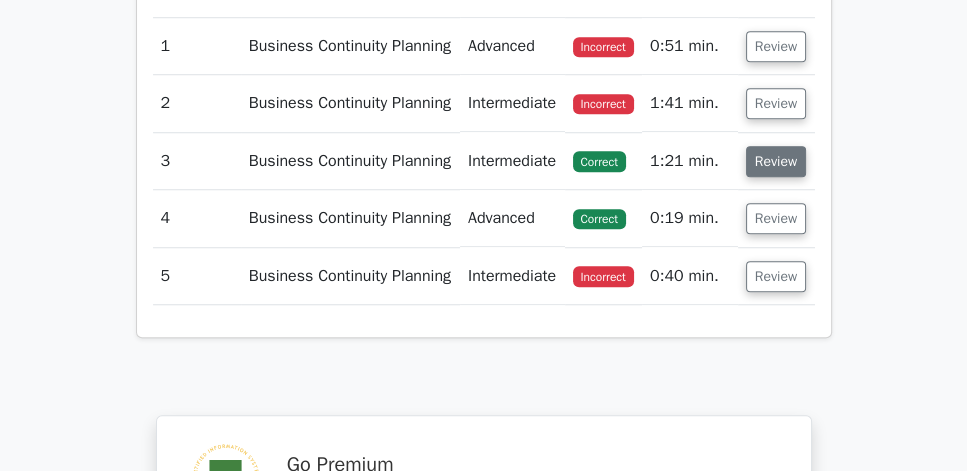 click on "Review" at bounding box center [776, 161] 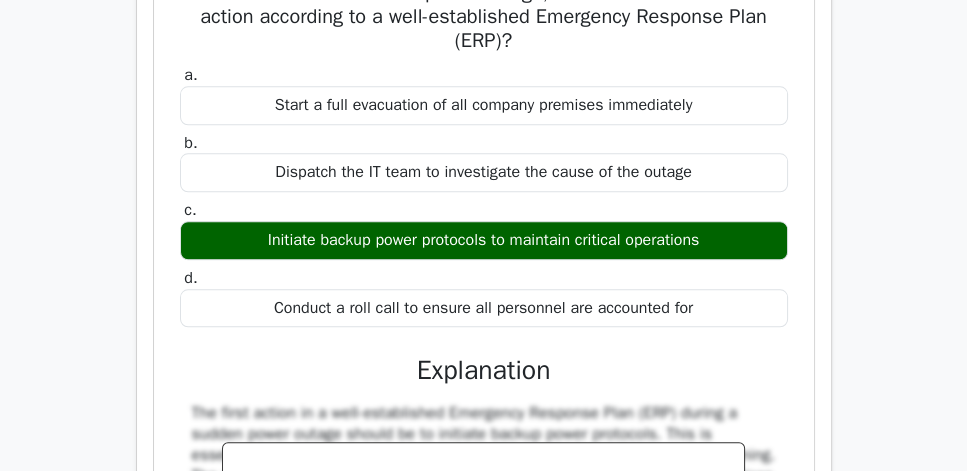 scroll, scrollTop: 1828, scrollLeft: 0, axis: vertical 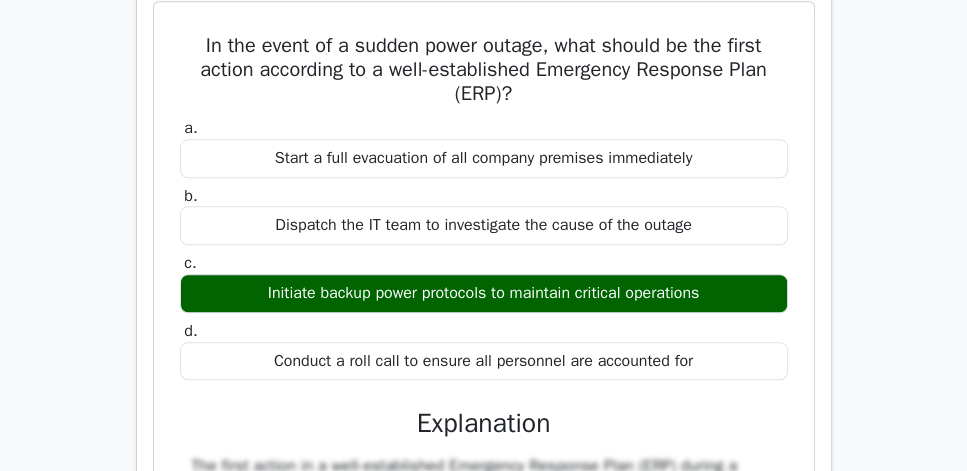 drag, startPoint x: 176, startPoint y: 61, endPoint x: 743, endPoint y: 384, distance: 652.5473 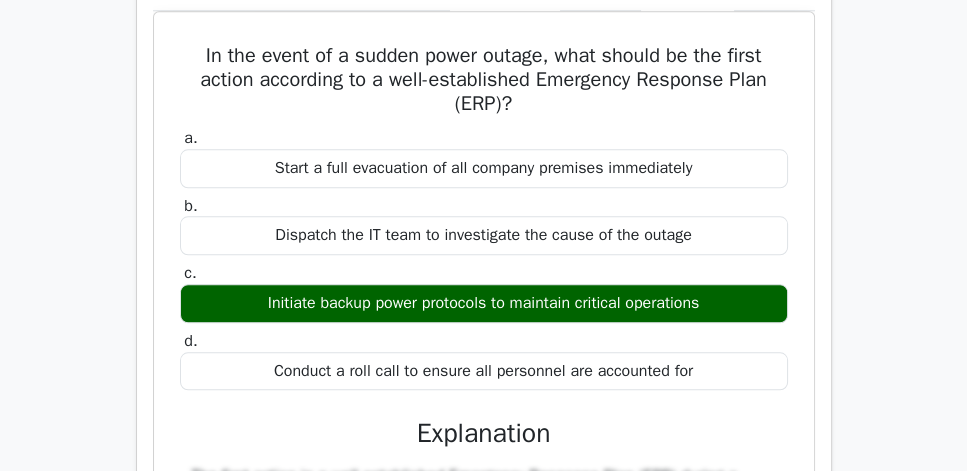 copy on "In the event of a sudden power outage, what should be the first action according to a well-established Emergency Response Plan (ERP)?
a.
Start a full evacuation of all company premises immediately
b.
Dispatch the IT team to investigate the cause of the outage
c.
Initiate backup power protocols to maintain critical operations
d.
Conduct a roll call to ensure all personnel are accounted for" 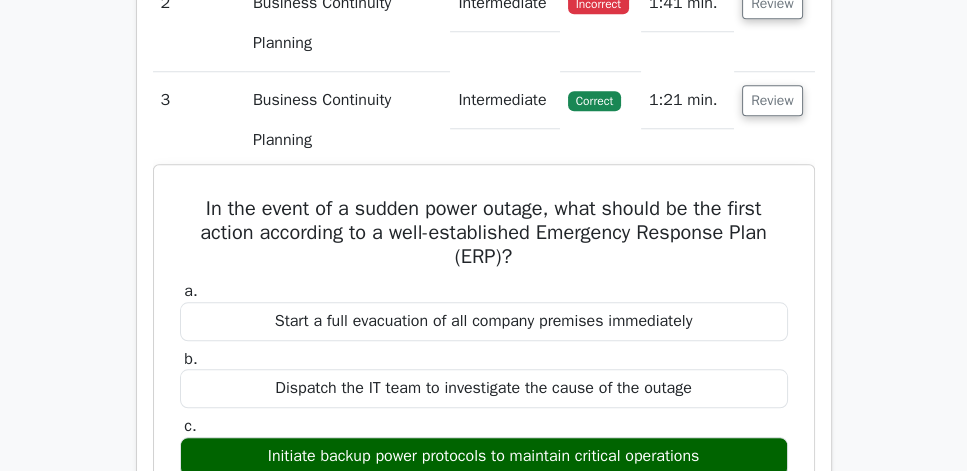 scroll, scrollTop: 1657, scrollLeft: 0, axis: vertical 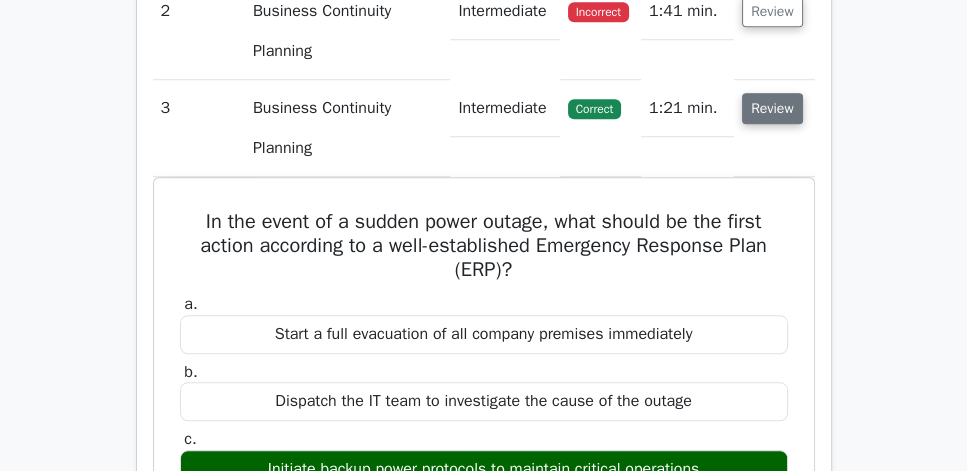 click on "Review" at bounding box center (772, 108) 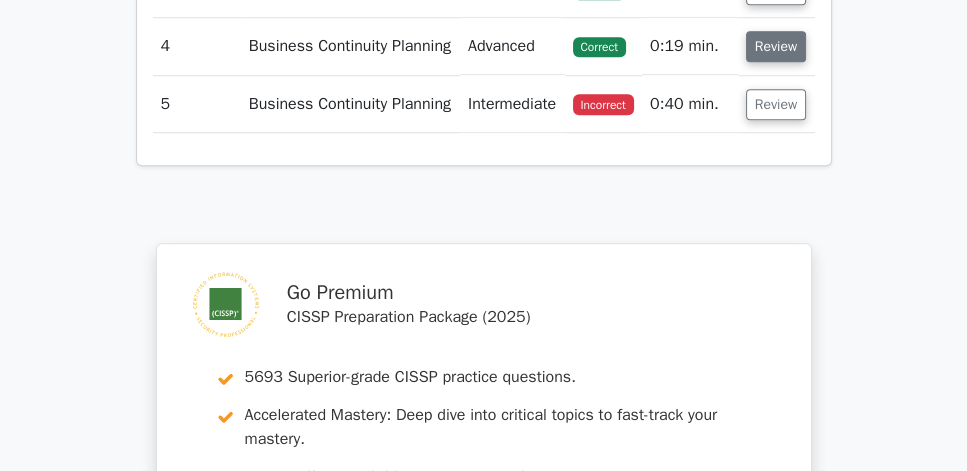 click on "Review" at bounding box center [776, 46] 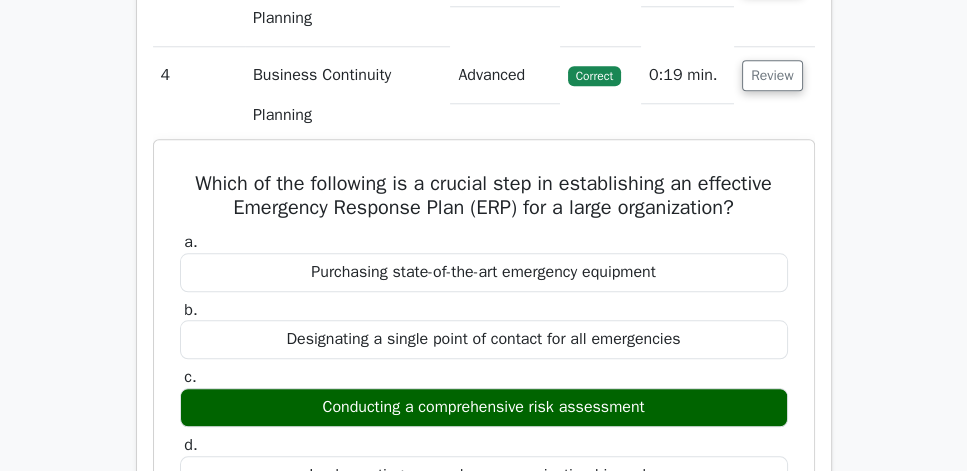 scroll, scrollTop: 1885, scrollLeft: 0, axis: vertical 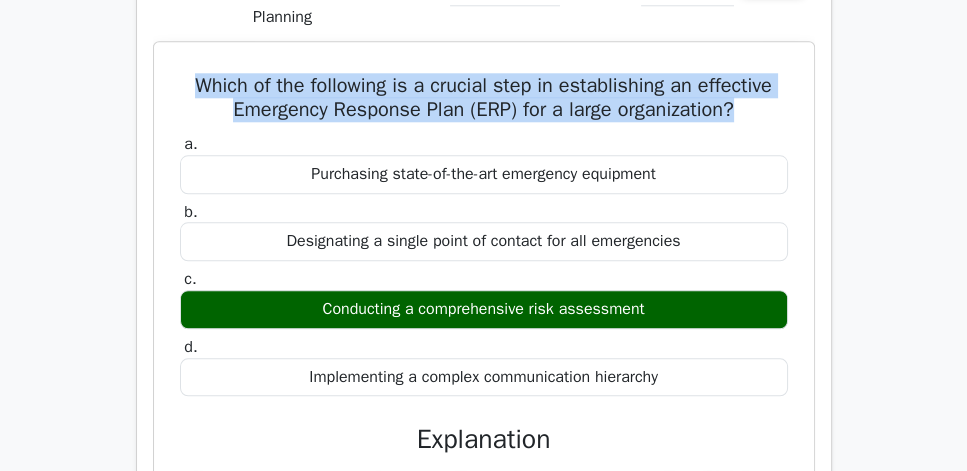 drag, startPoint x: 195, startPoint y: 102, endPoint x: 737, endPoint y: 152, distance: 544.3014 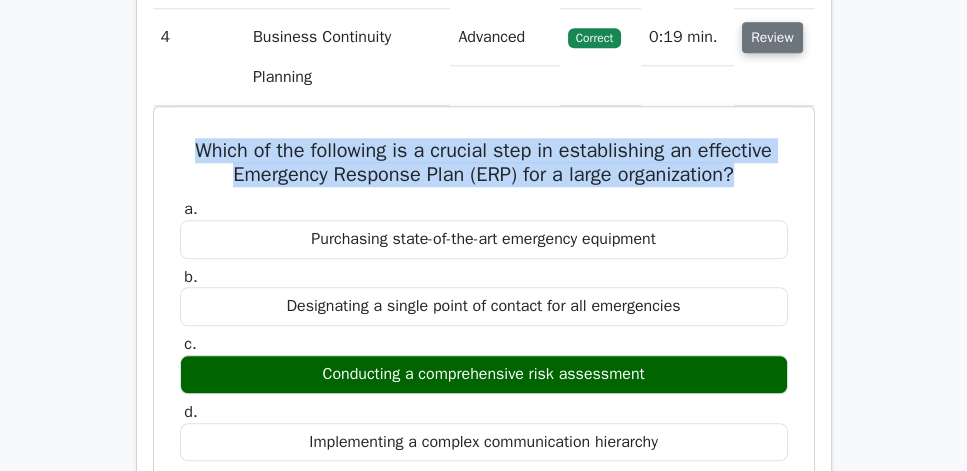 scroll, scrollTop: 1828, scrollLeft: 0, axis: vertical 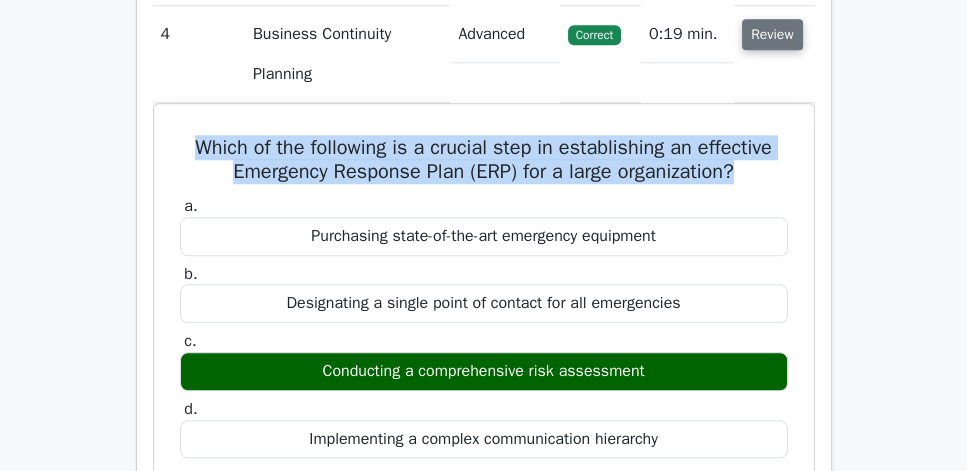 click on "Review" at bounding box center (772, 34) 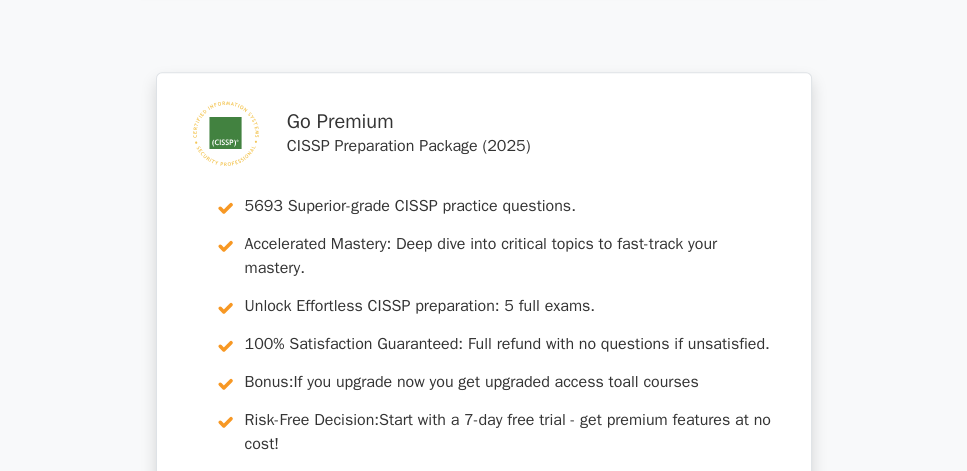 click on "Review" at bounding box center (776, -67) 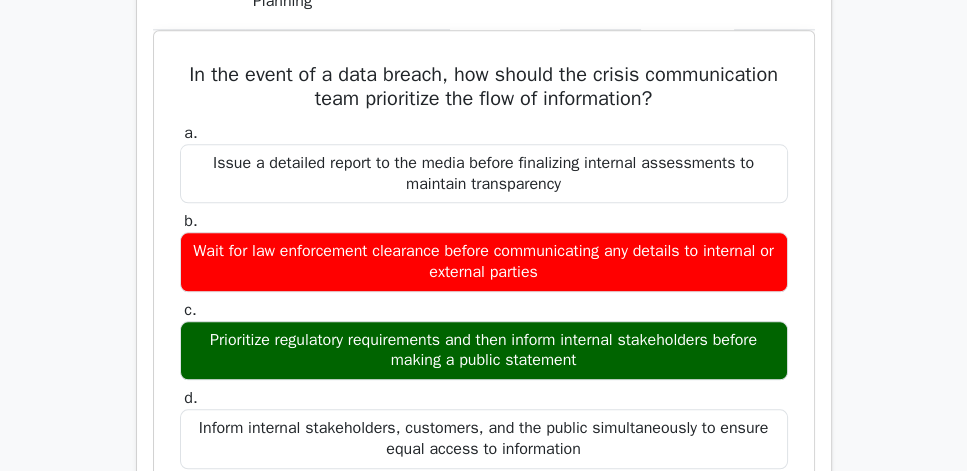 scroll, scrollTop: 2000, scrollLeft: 0, axis: vertical 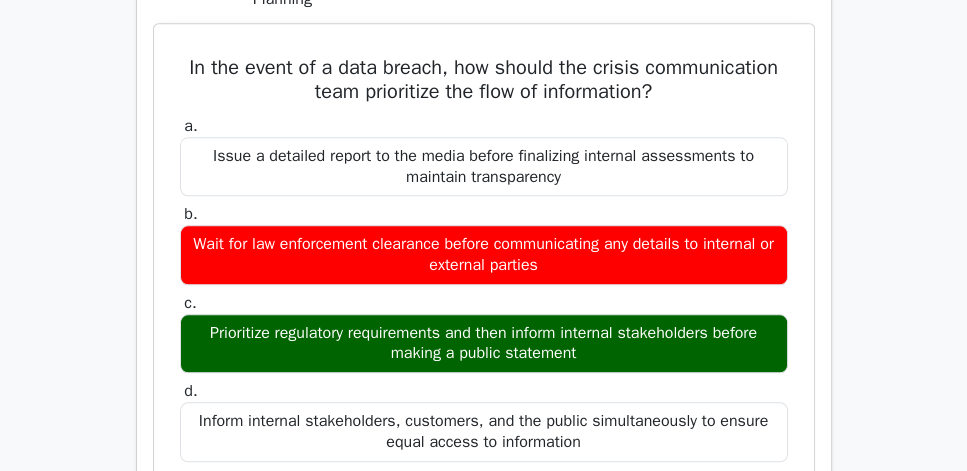 drag, startPoint x: 226, startPoint y: 88, endPoint x: 715, endPoint y: 459, distance: 613.8094 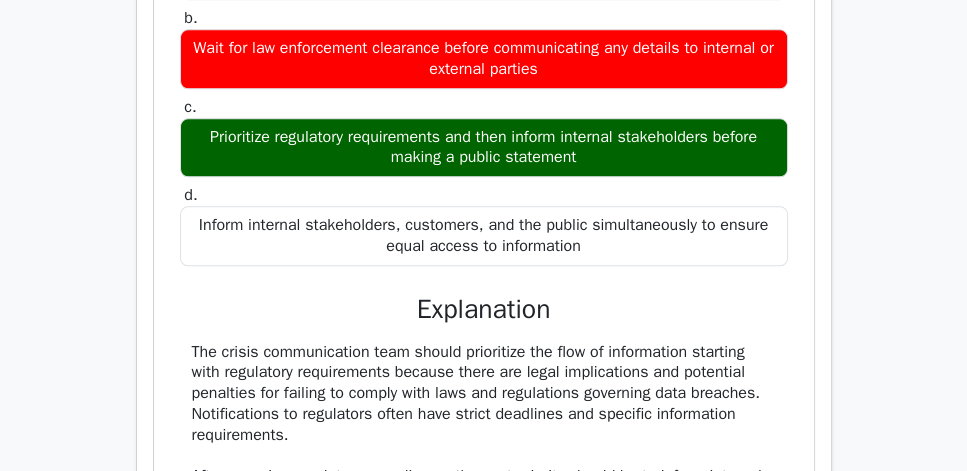scroll, scrollTop: 2228, scrollLeft: 0, axis: vertical 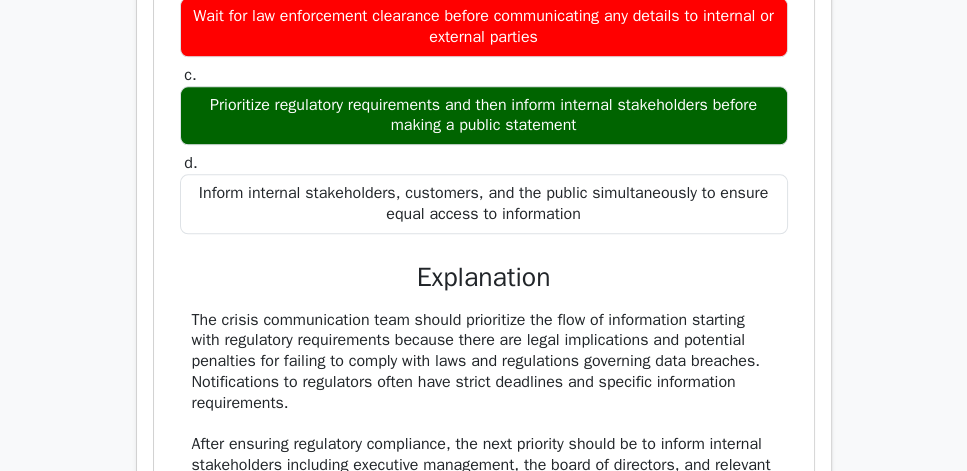 copy on "In the event of a data breach, how should the crisis communication team prioritize the flow of information?
a.
Issue a detailed report to the media before finalizing internal assessments to maintain transparency
b.
Wait for law enforcement clearance before communicating any details to internal or external parties
c.
Prioritize regulatory requirements and then inform internal stakeholders before making a public statement
d.
Inform internal stakeholders, customers, and the public simultaneously to ensure equal access to information" 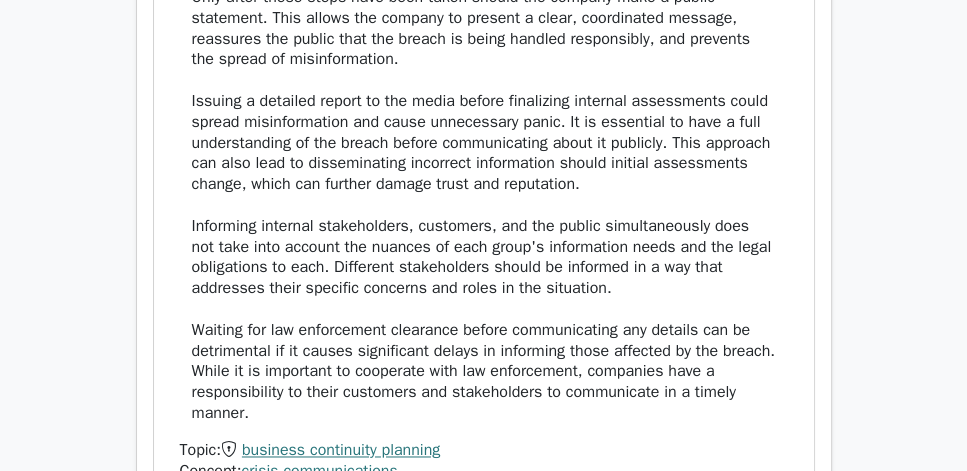 scroll, scrollTop: 3028, scrollLeft: 0, axis: vertical 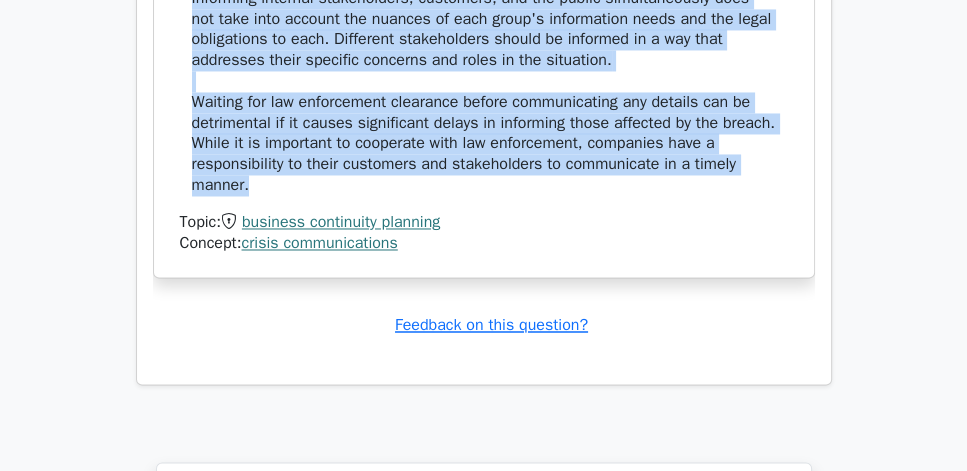 click on "The crisis communication team should prioritize the flow of information starting with regulatory requirements because there are legal implications and potential penalties for failing to comply with laws and regulations governing data breaches. Notifications to regulators often have strict deadlines and specific information requirements. After ensuring regulatory compliance, the next priority should be to inform internal stakeholders including executive management, the board of directors, and relevant employees who need to be aware of the situation to manage the breach effectively. They need to be prepared for any fallout, able to make informed decisions, and ready to assist in remedying the situation. Only after these steps have been taken should the company make a public statement. This allows the company to present a clear, coordinated message, reassures the public that the breach is being handled responsibly, and prevents the spread of misinformation." at bounding box center [484, -147] 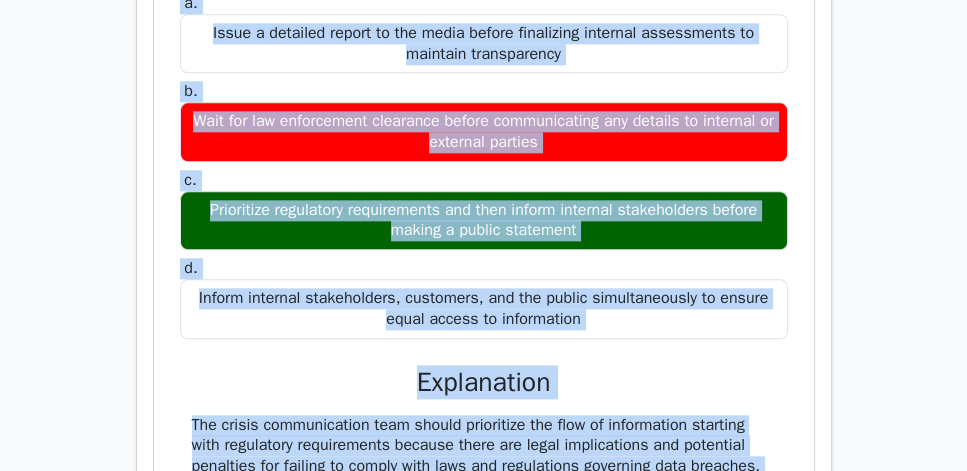 scroll, scrollTop: 2114, scrollLeft: 0, axis: vertical 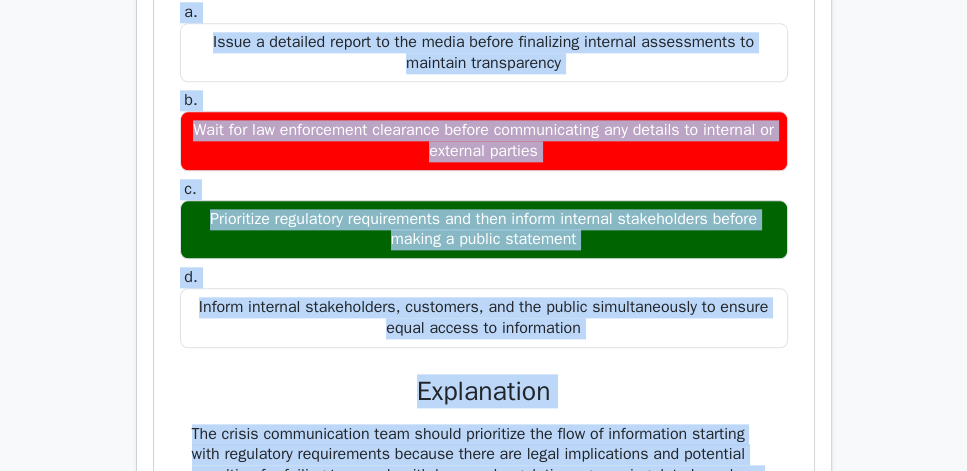 click on "c.
Prioritize regulatory requirements and then inform internal stakeholders before making a public statement" at bounding box center [484, 219] 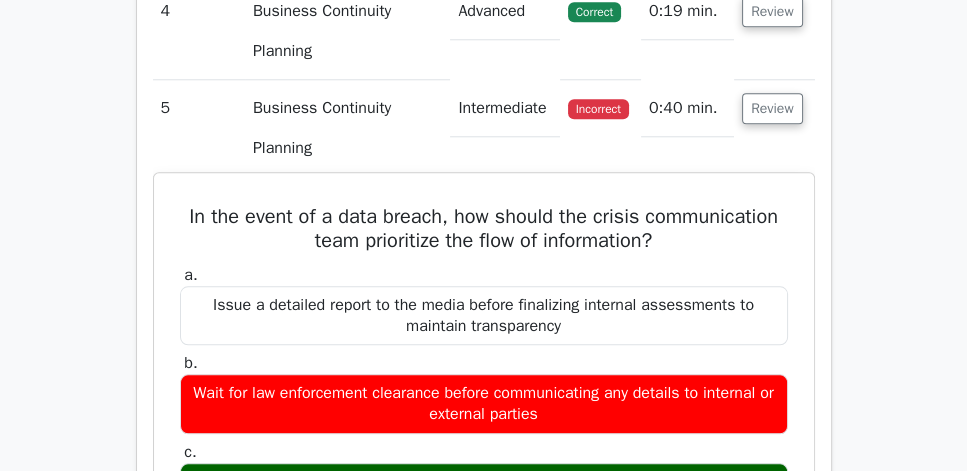 scroll, scrollTop: 1885, scrollLeft: 0, axis: vertical 